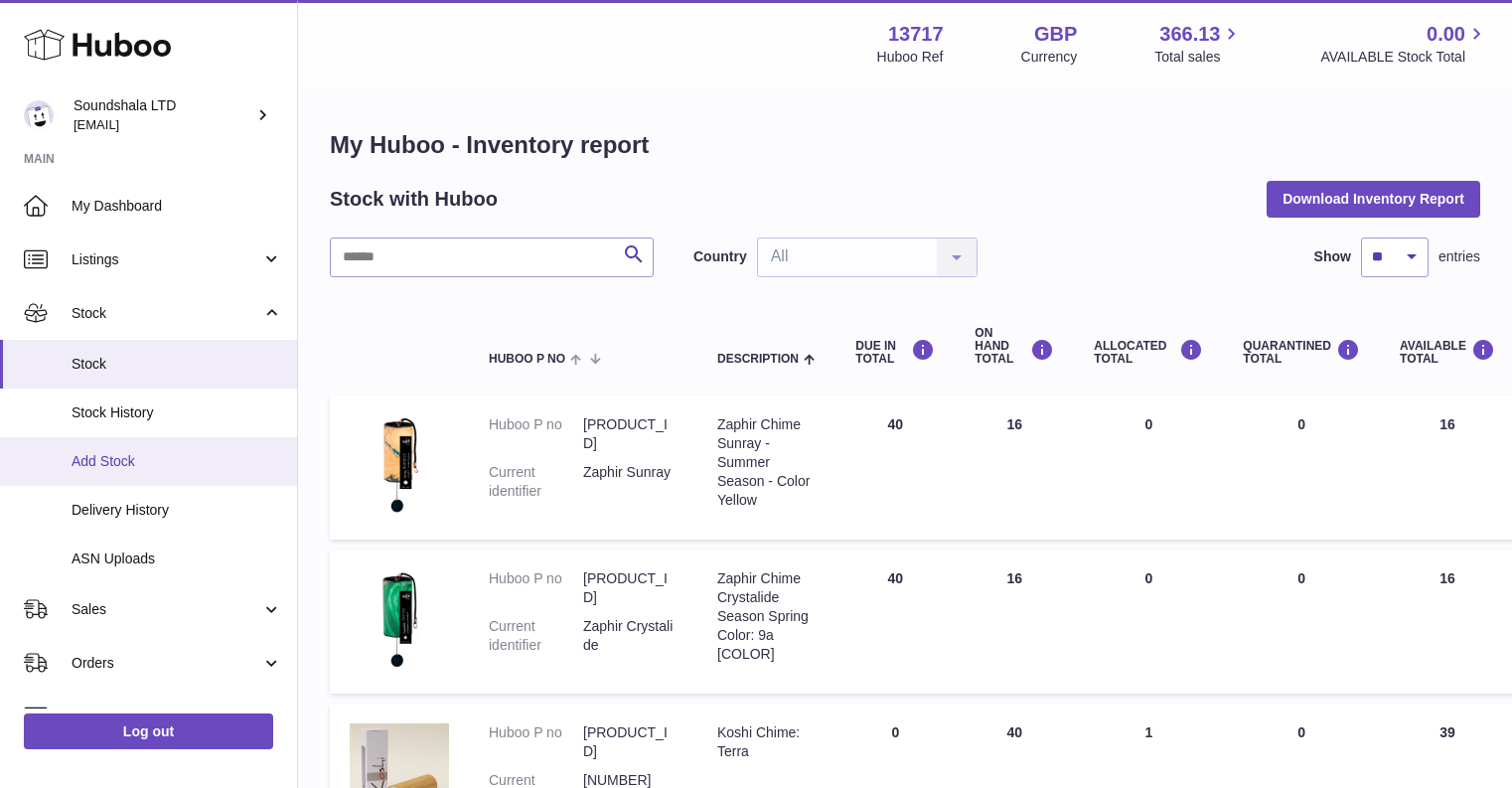 scroll, scrollTop: 738, scrollLeft: 0, axis: vertical 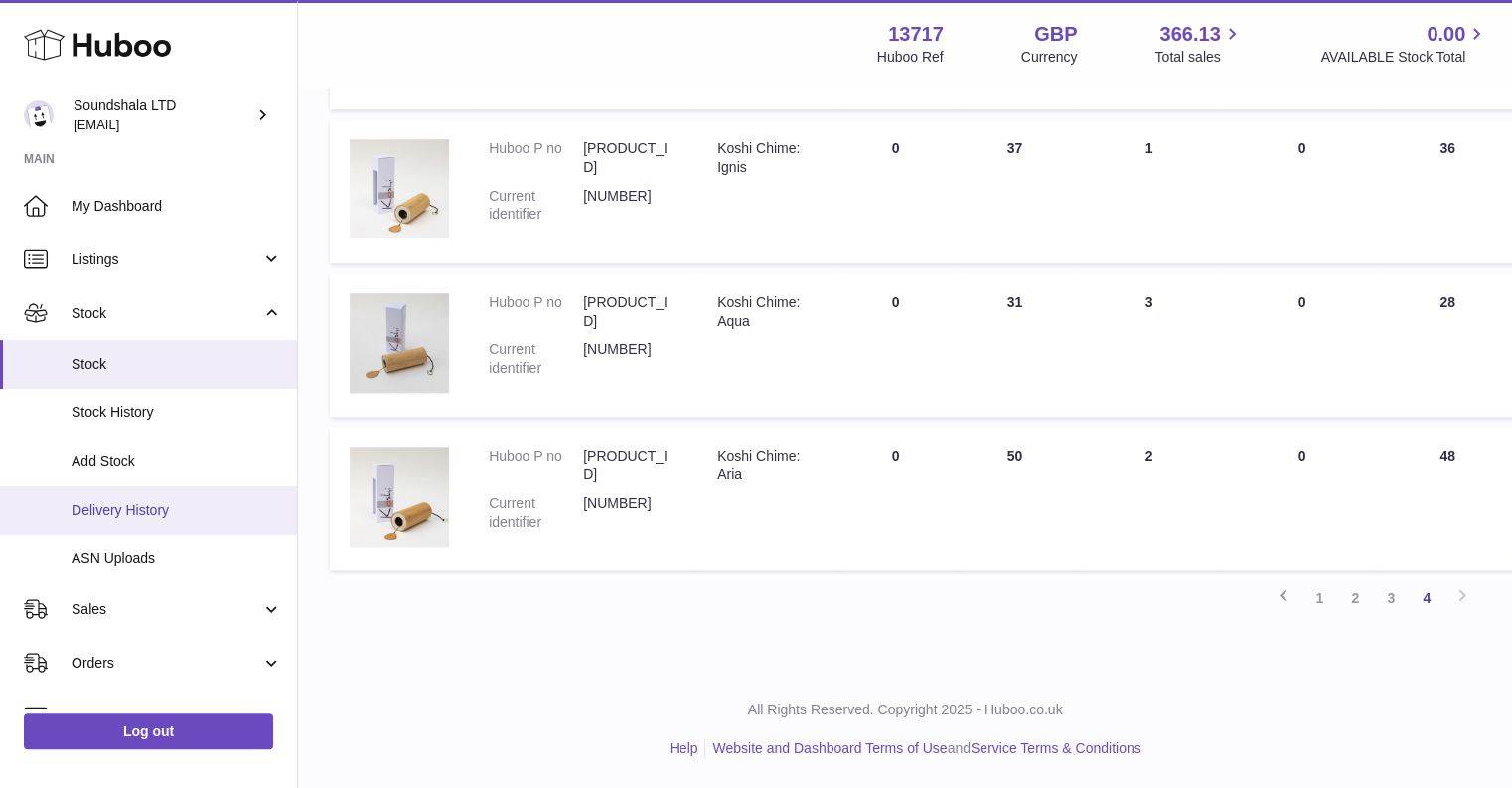 click on "Delivery History" at bounding box center [177, 510] 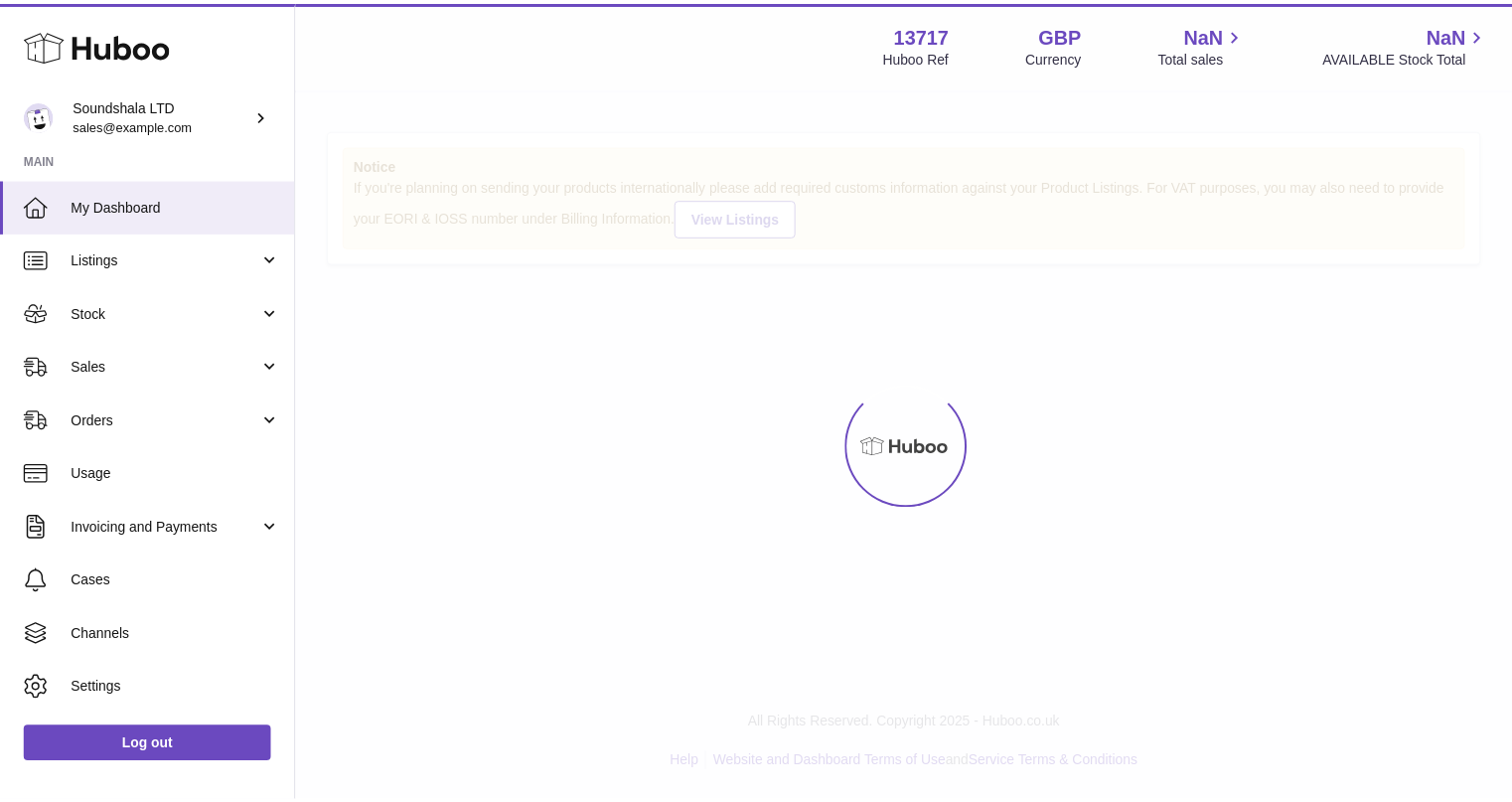scroll, scrollTop: 0, scrollLeft: 0, axis: both 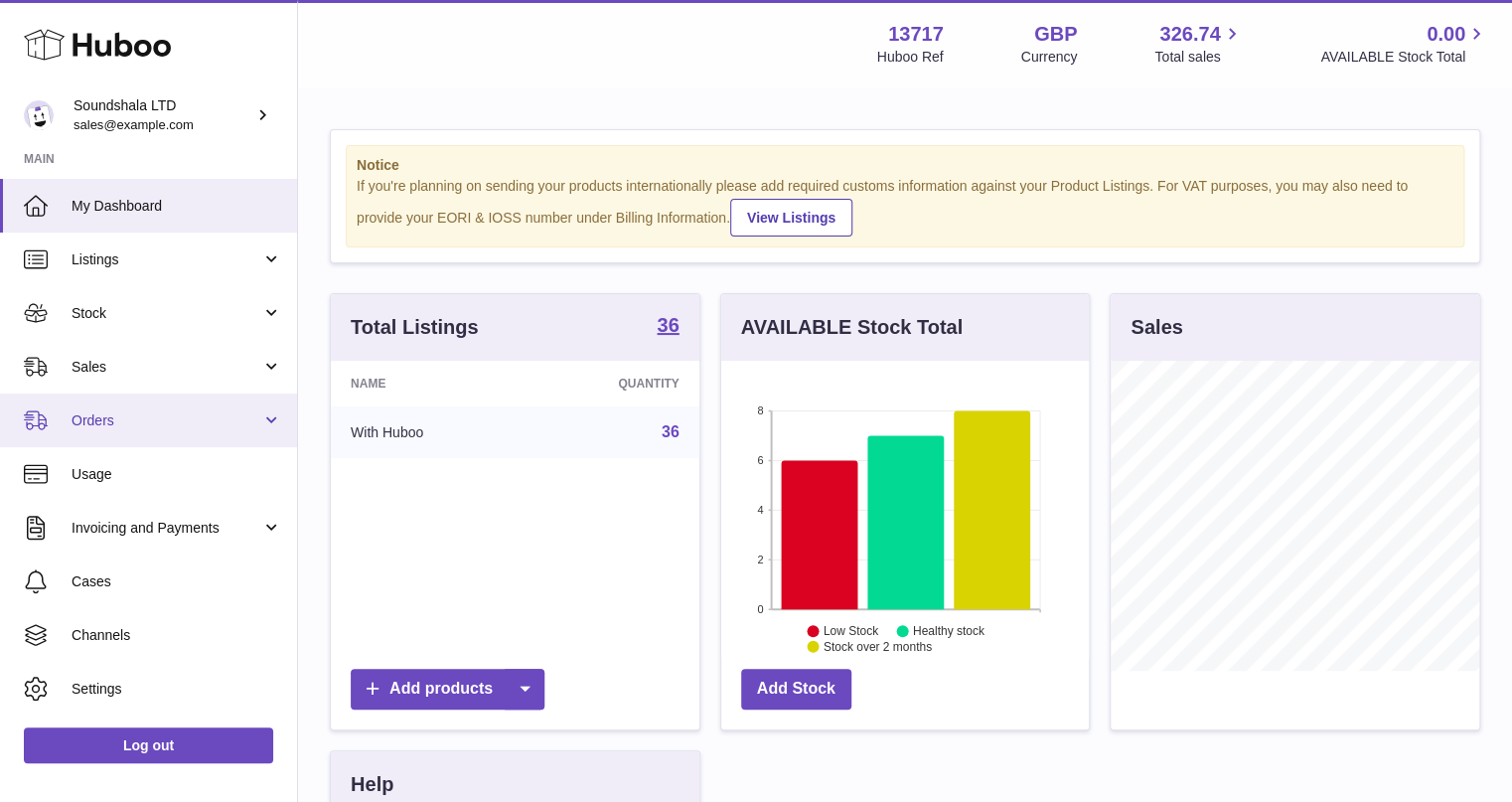 click on "Orders" at bounding box center (166, 420) 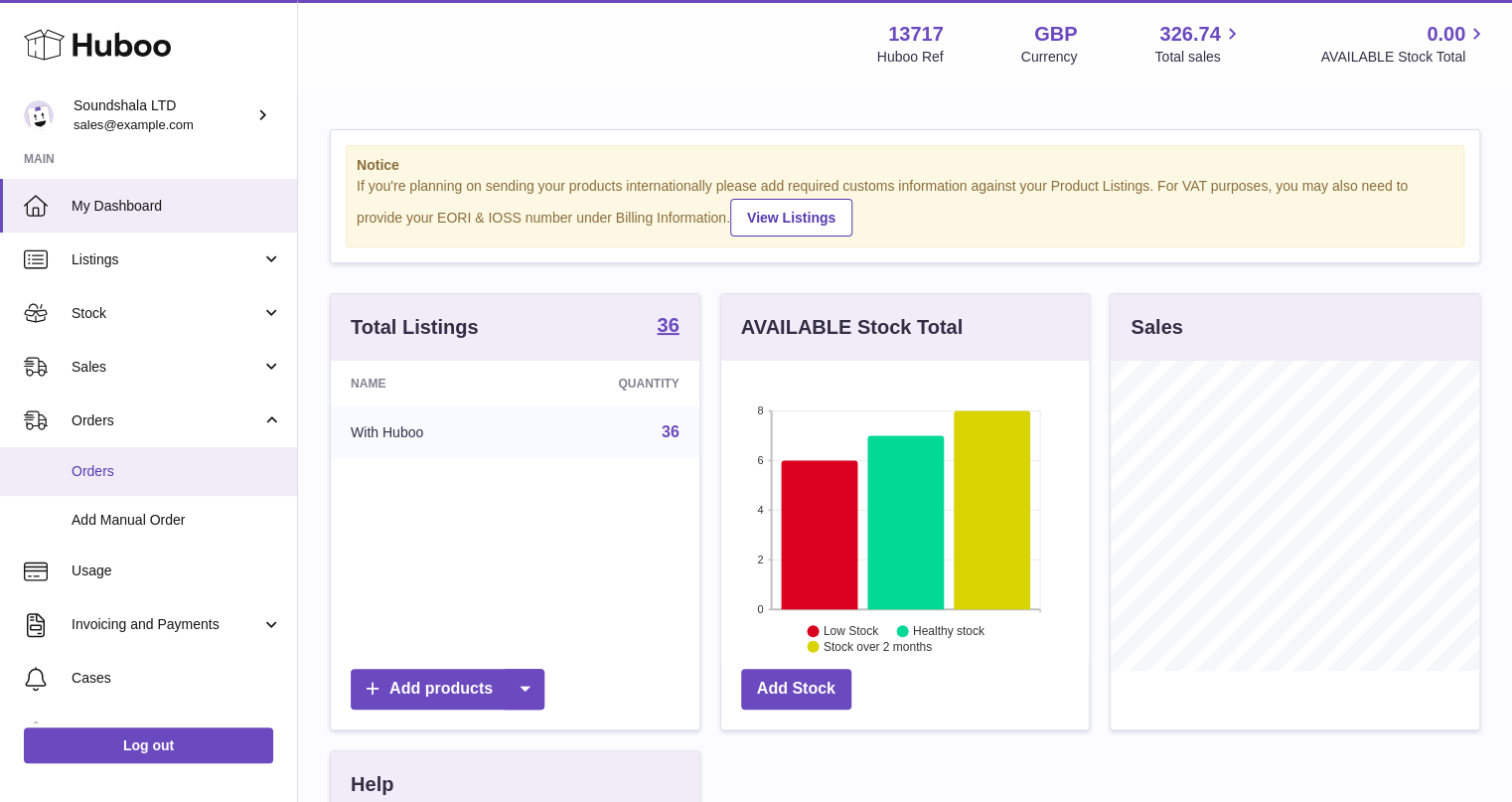 click on "Orders" at bounding box center (177, 471) 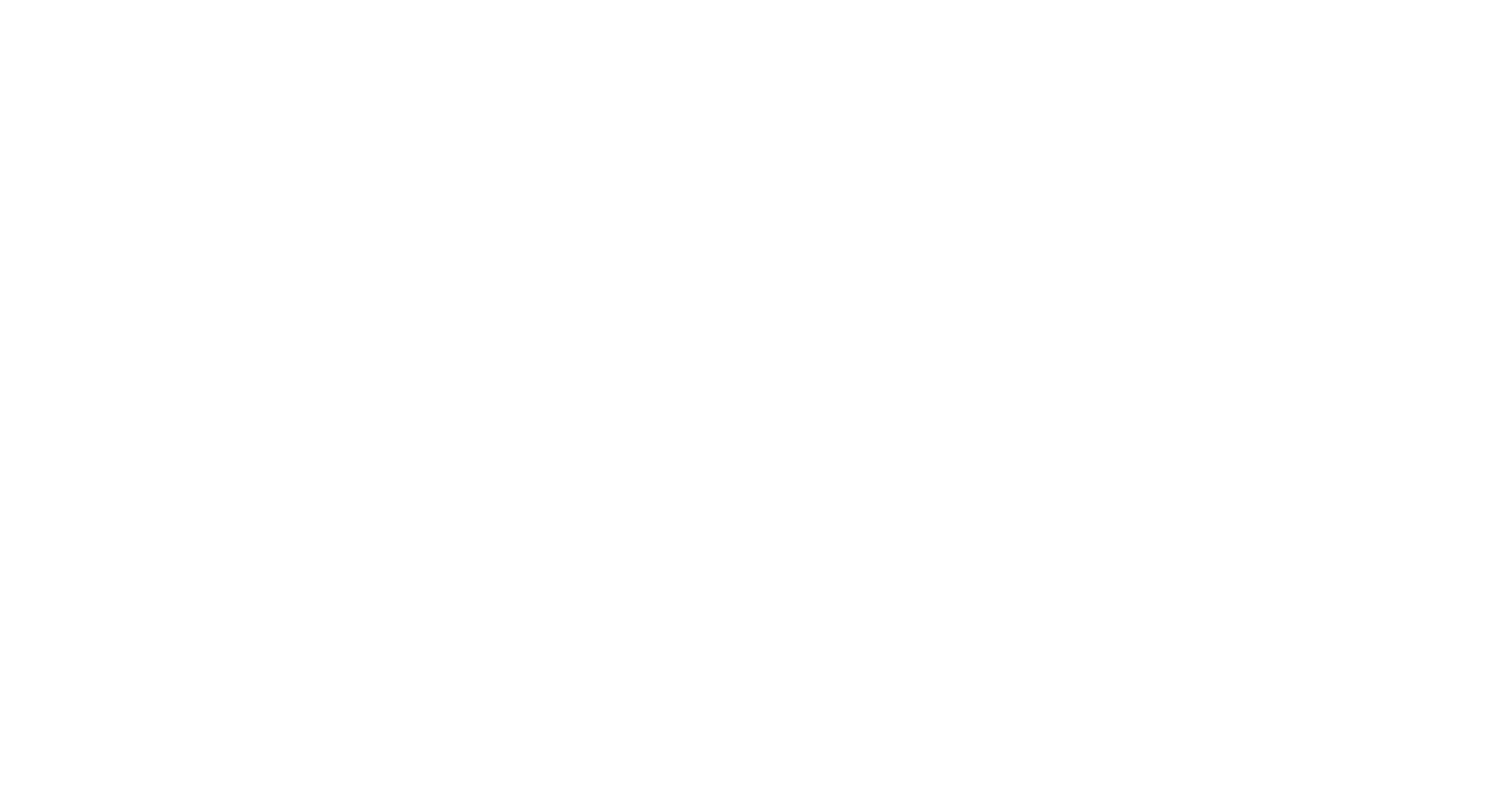 scroll, scrollTop: 0, scrollLeft: 0, axis: both 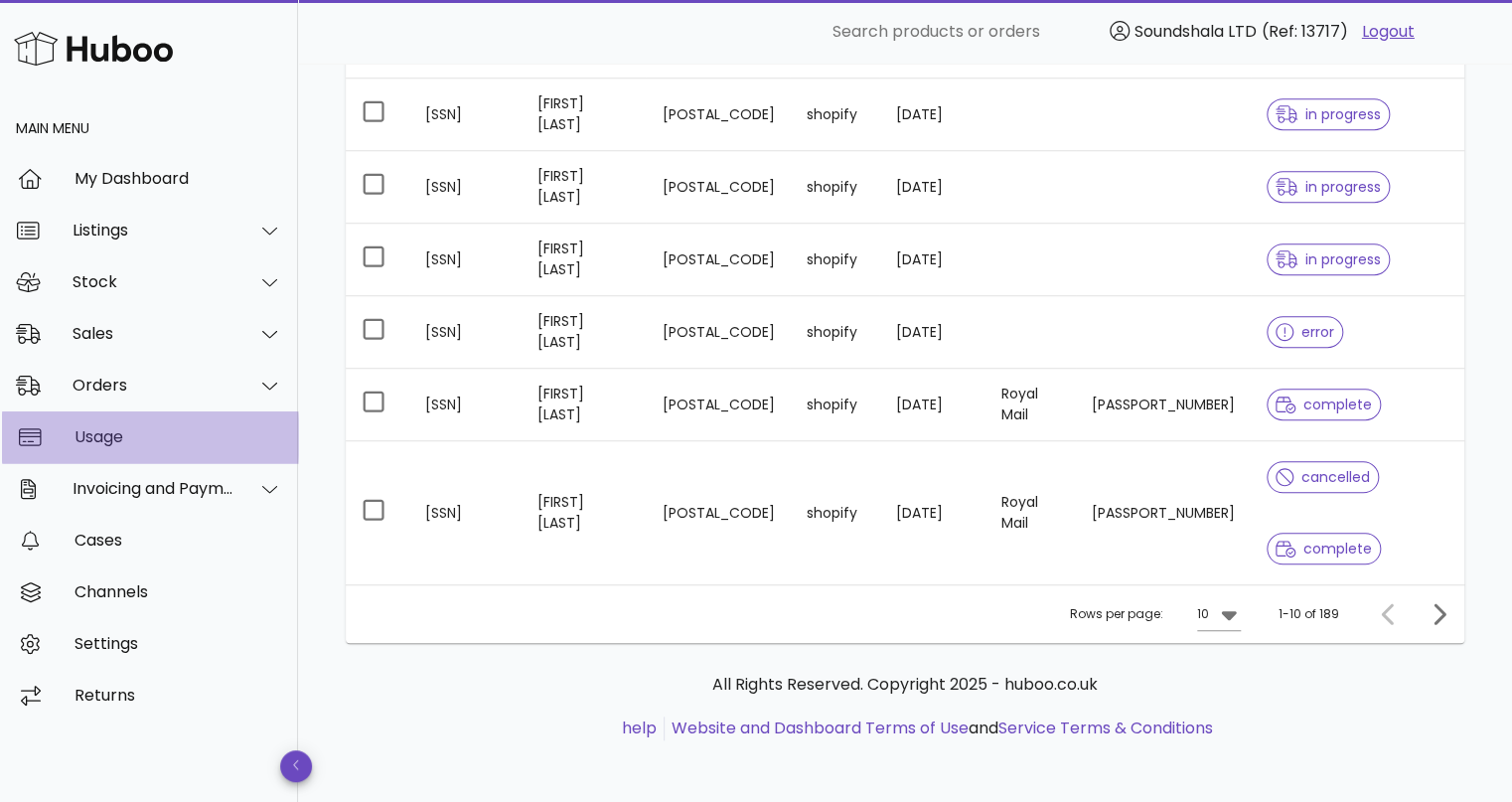click on "Usage" at bounding box center (178, 436) 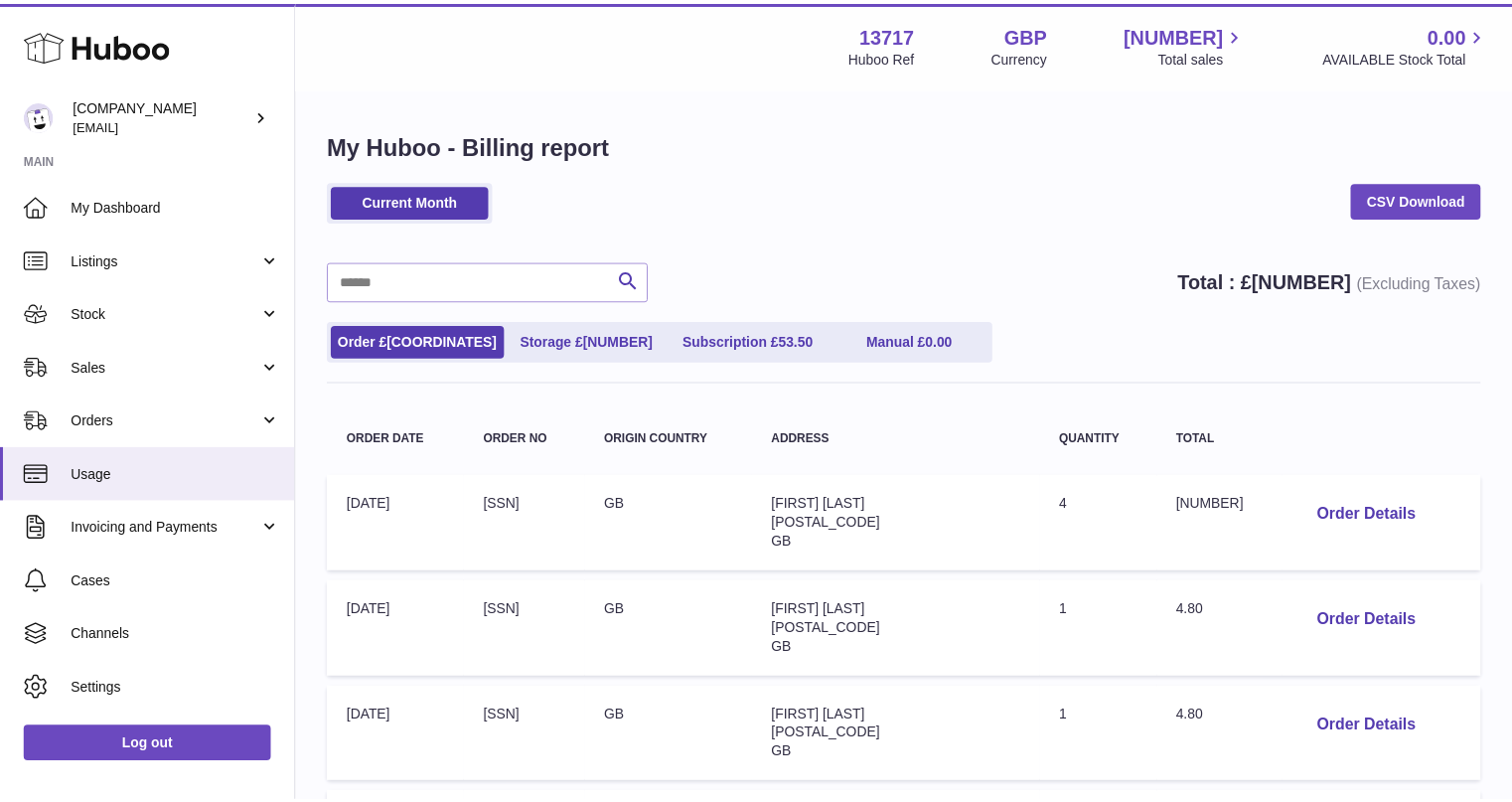 scroll, scrollTop: 0, scrollLeft: 0, axis: both 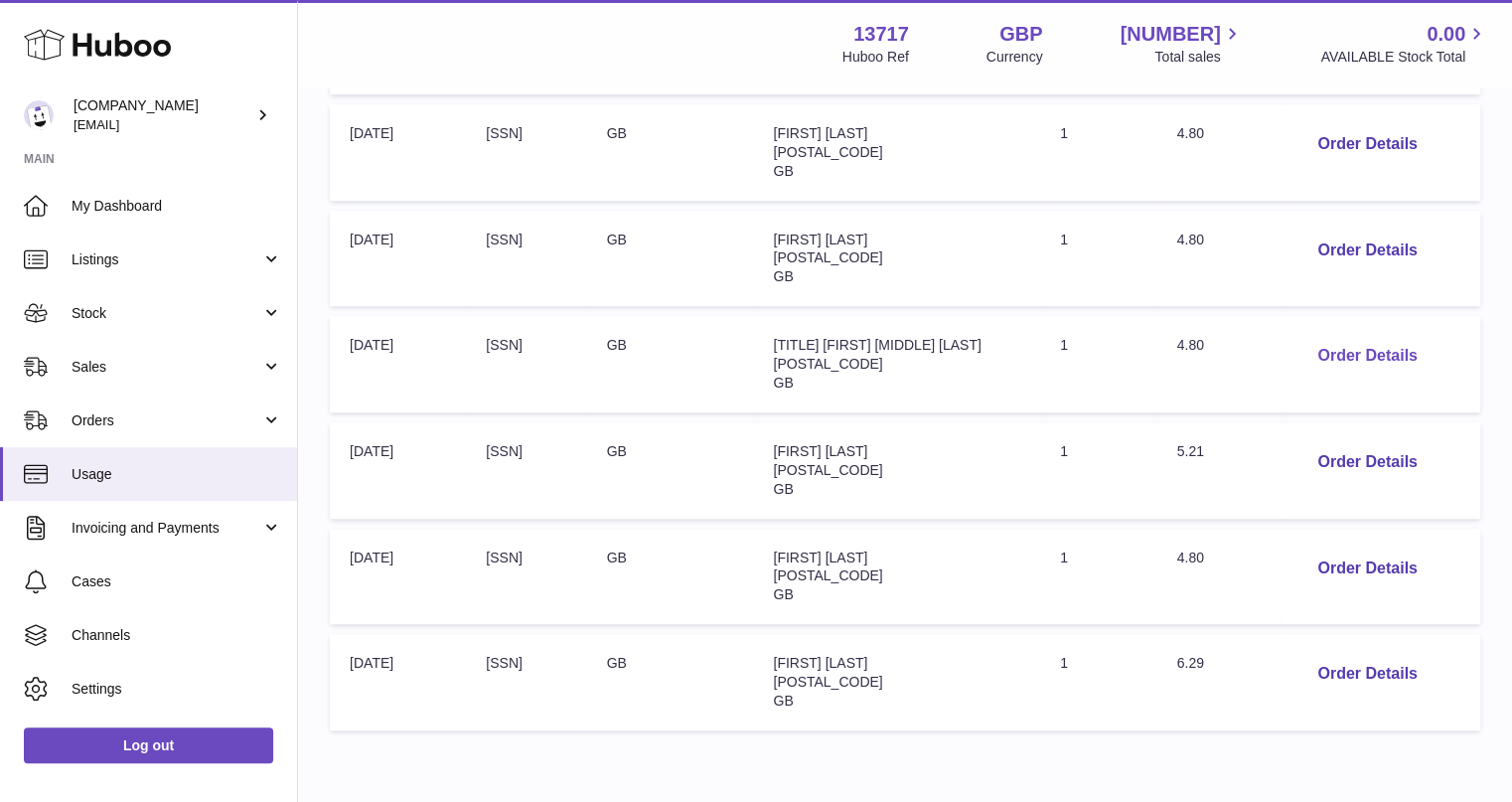 click on "Order Details" at bounding box center [1367, 356] 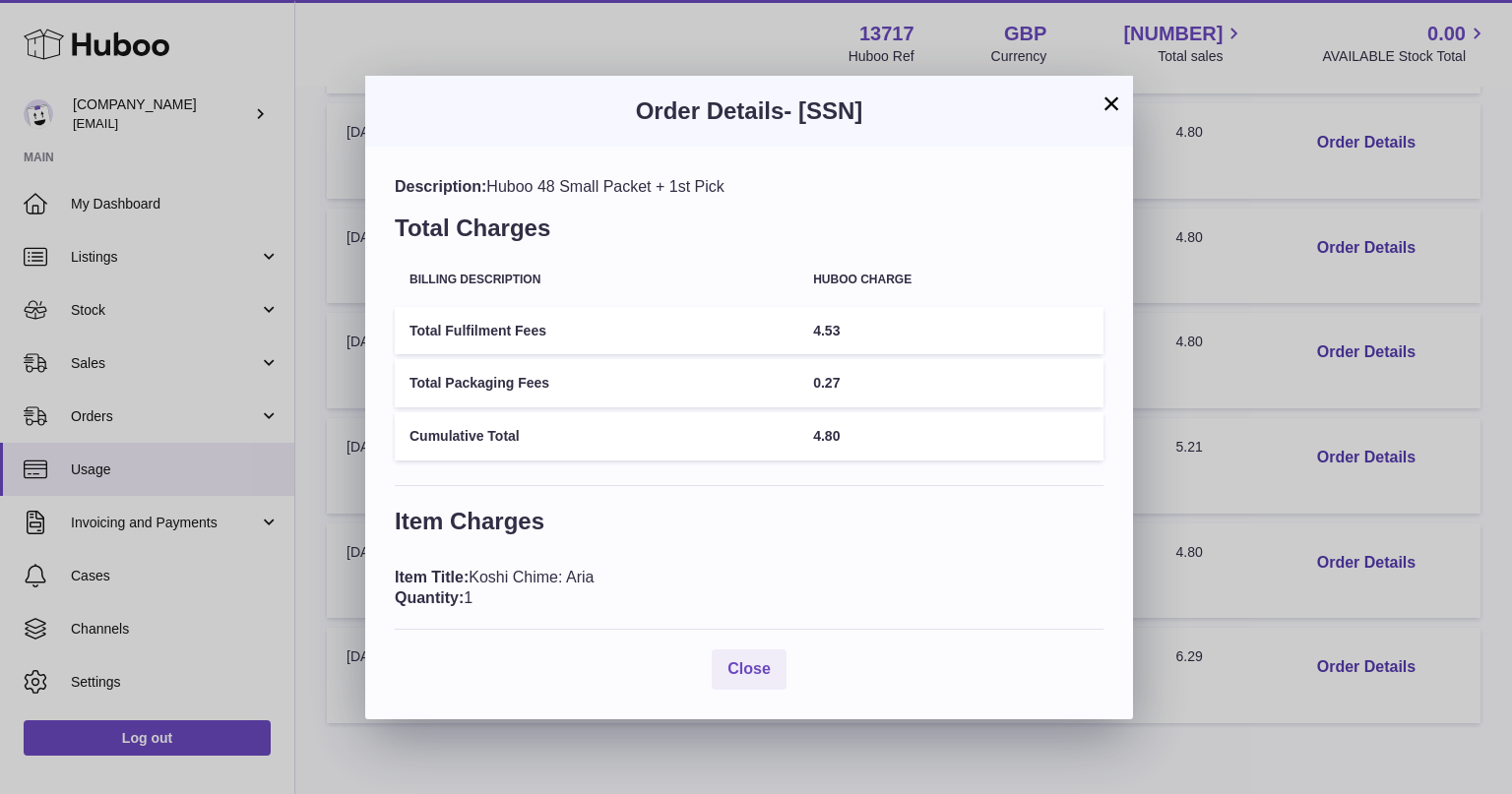 click on "×" at bounding box center (1111, 103) 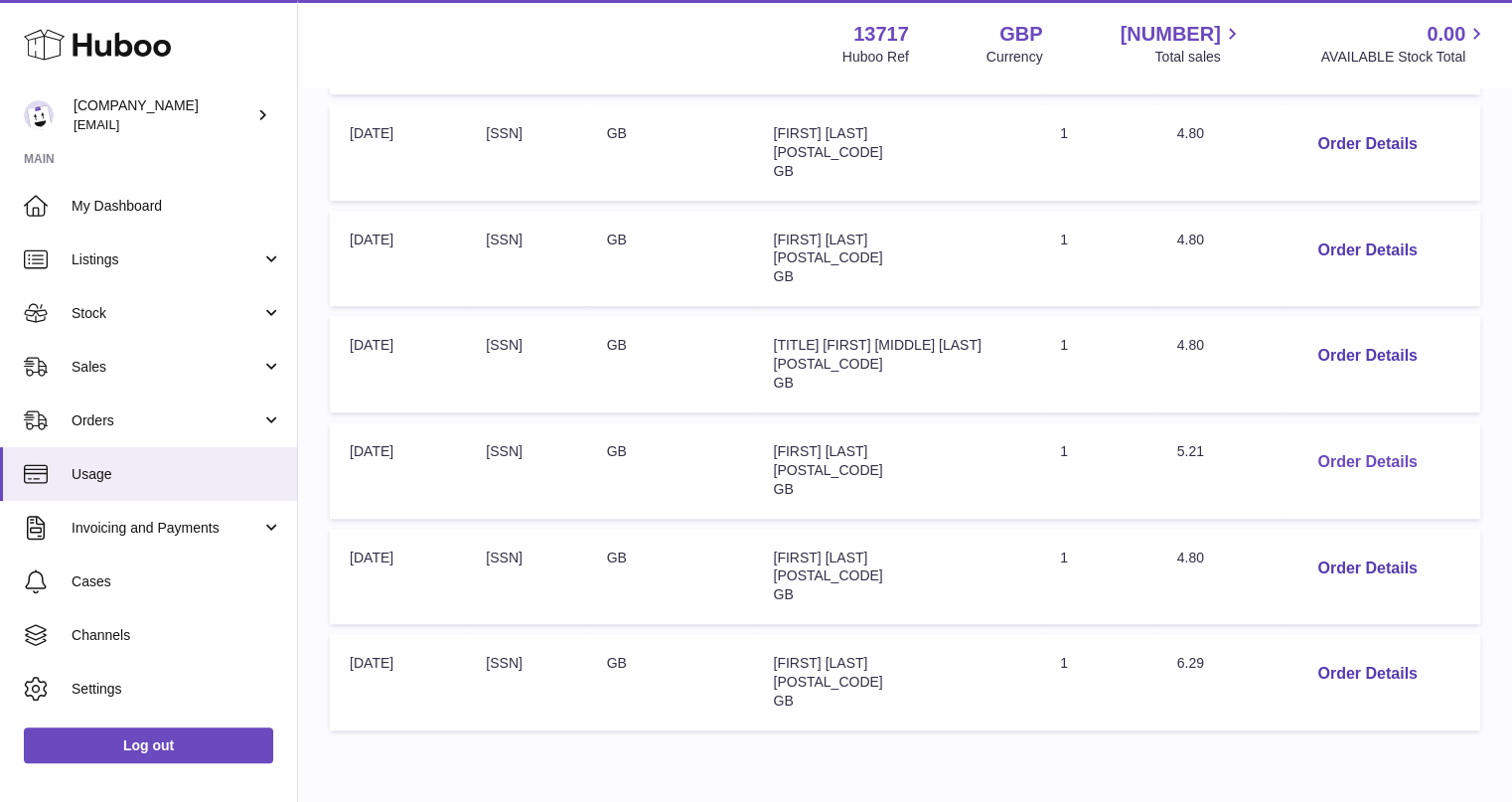 click on "Order Details" at bounding box center (1367, 462) 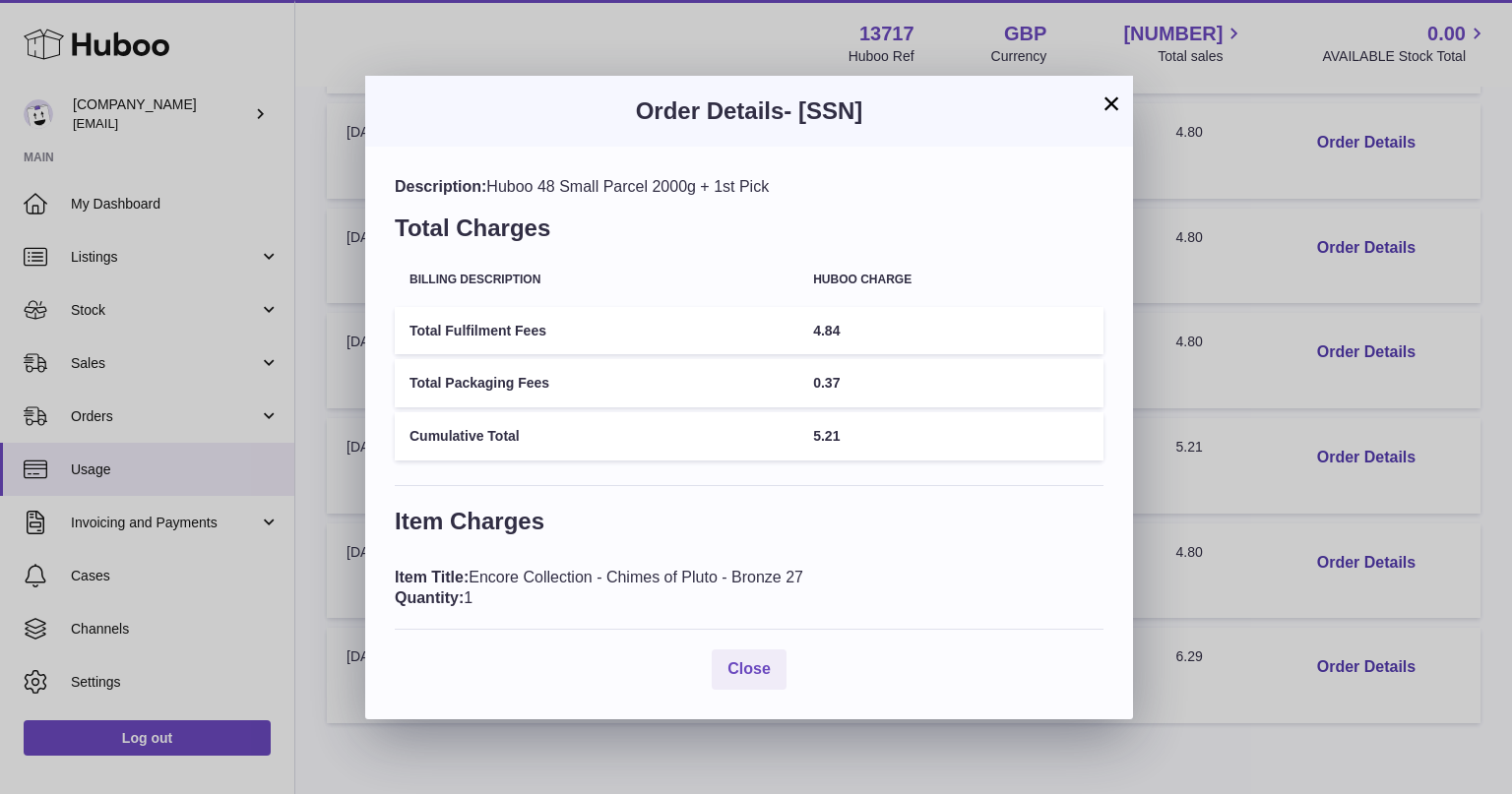 click on "×" at bounding box center [1111, 103] 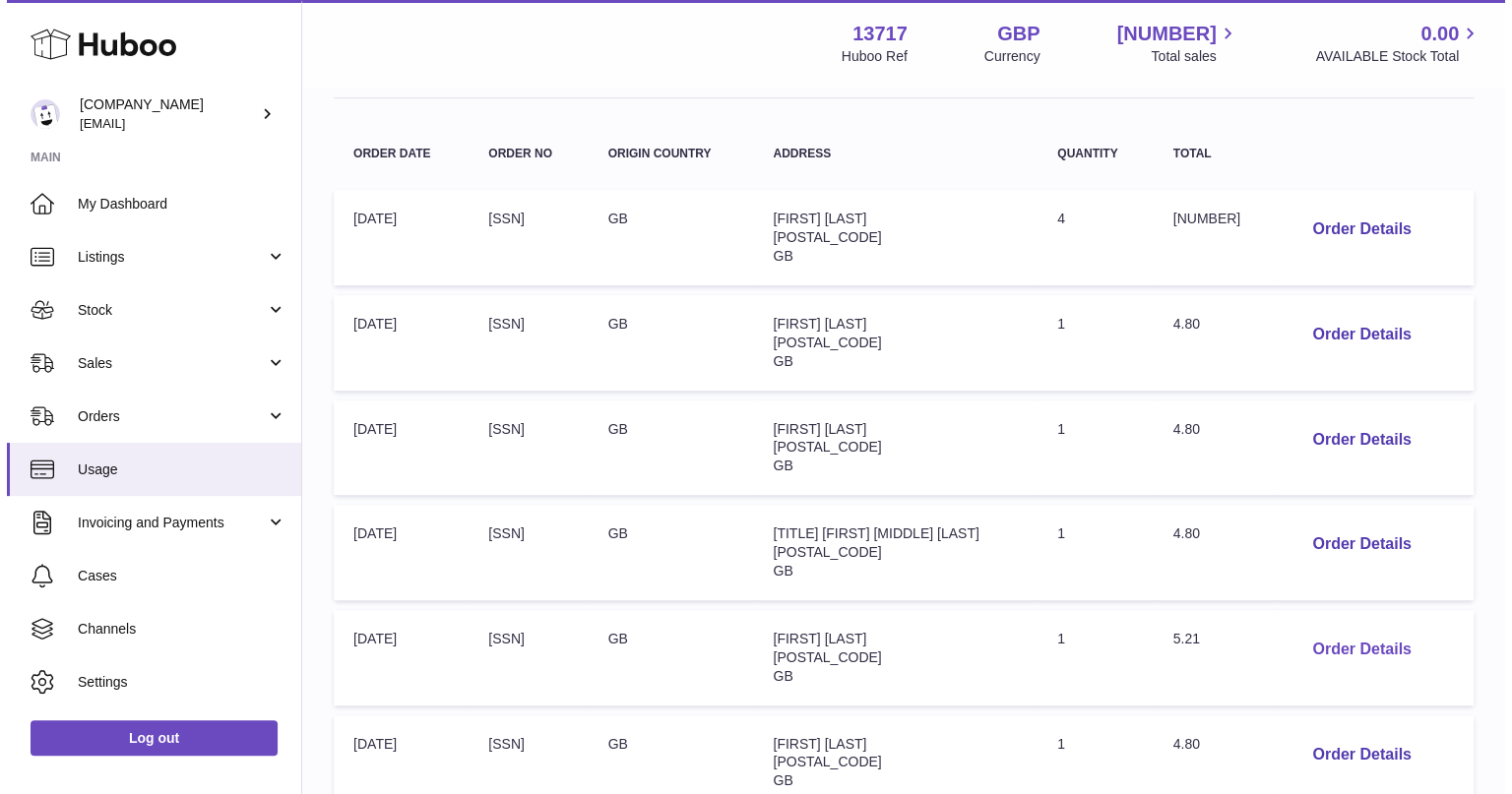 scroll, scrollTop: 236, scrollLeft: 0, axis: vertical 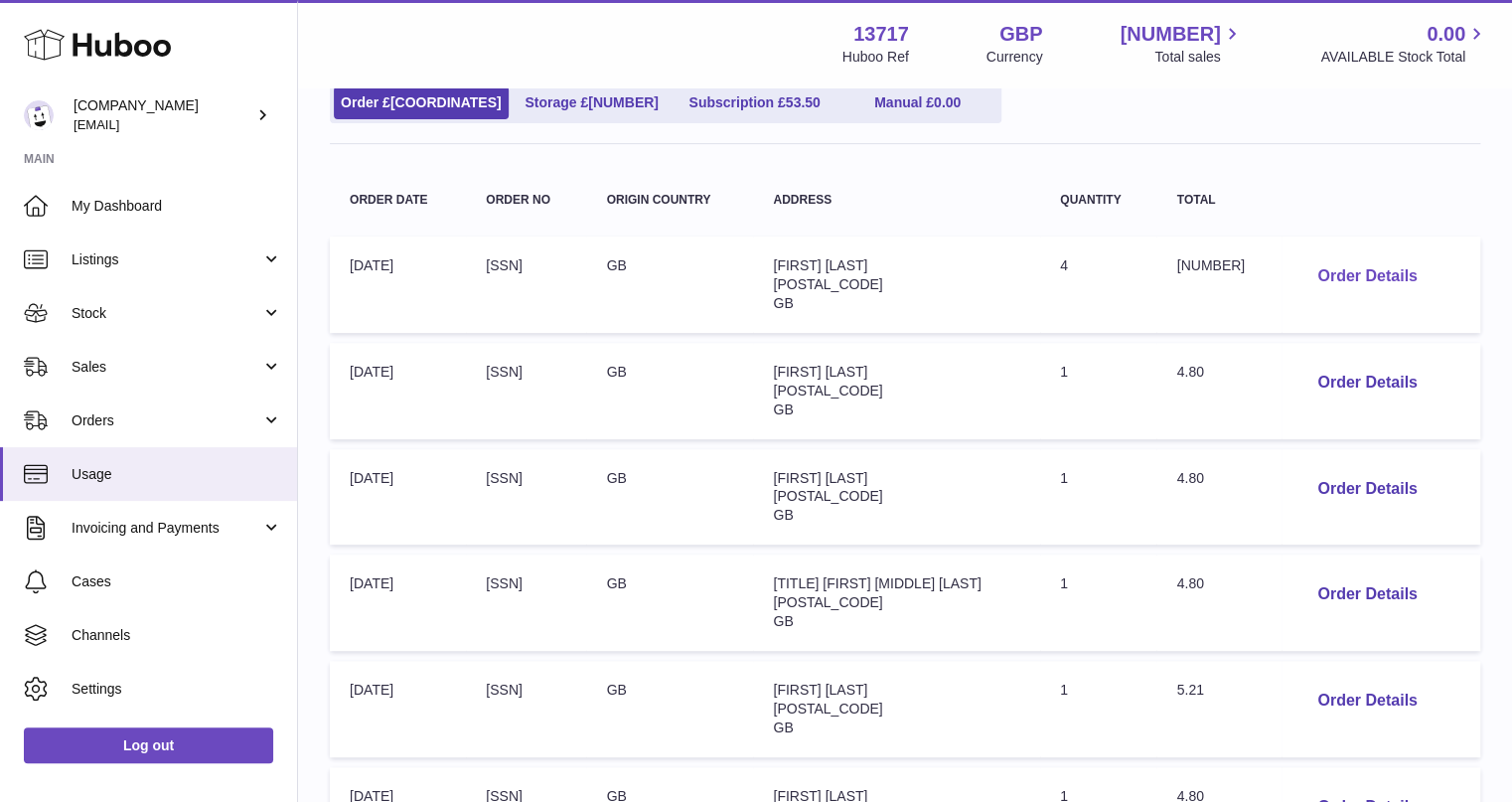 click on "Order Details" at bounding box center (1367, 276) 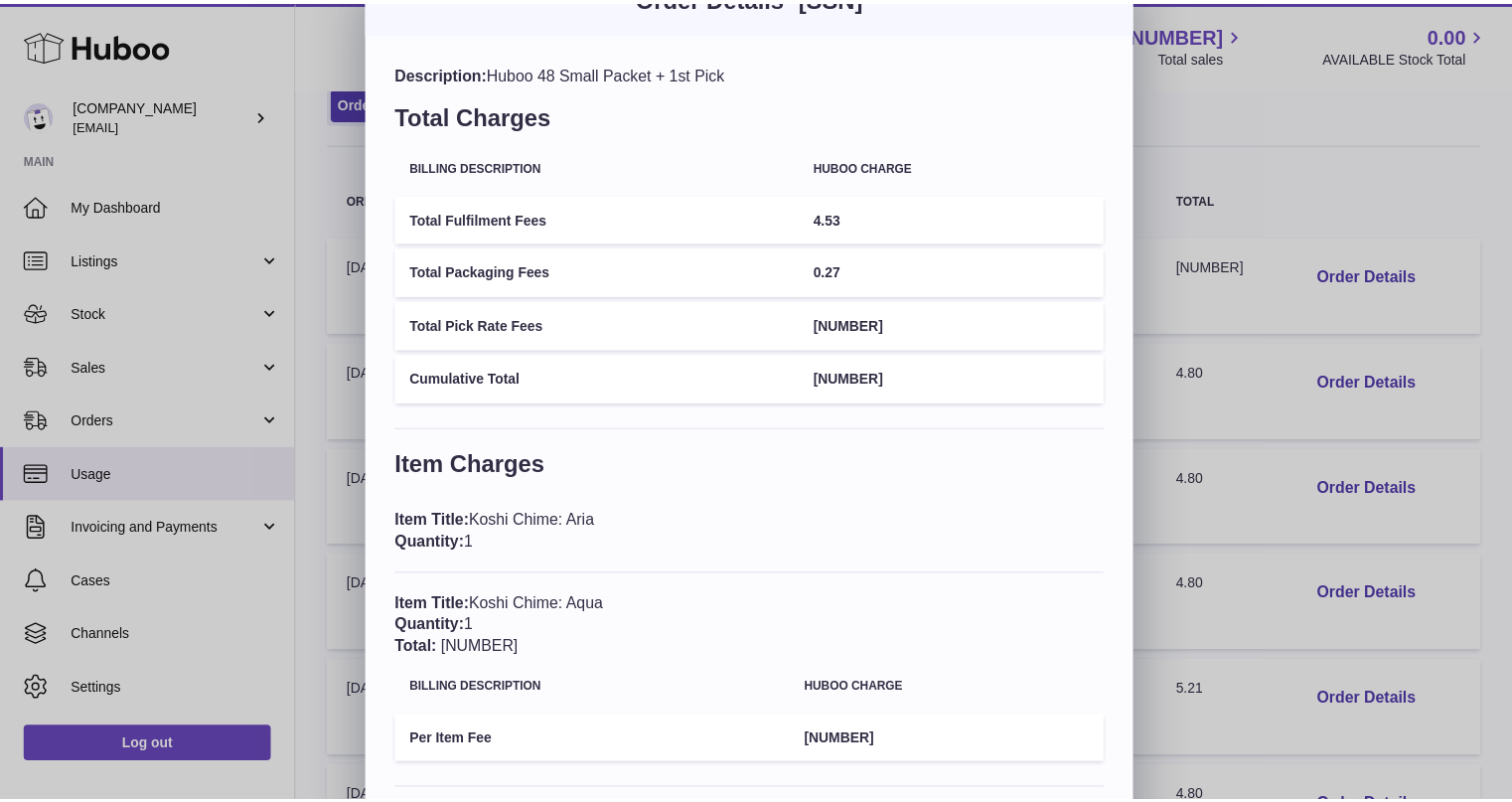 scroll, scrollTop: 0, scrollLeft: 0, axis: both 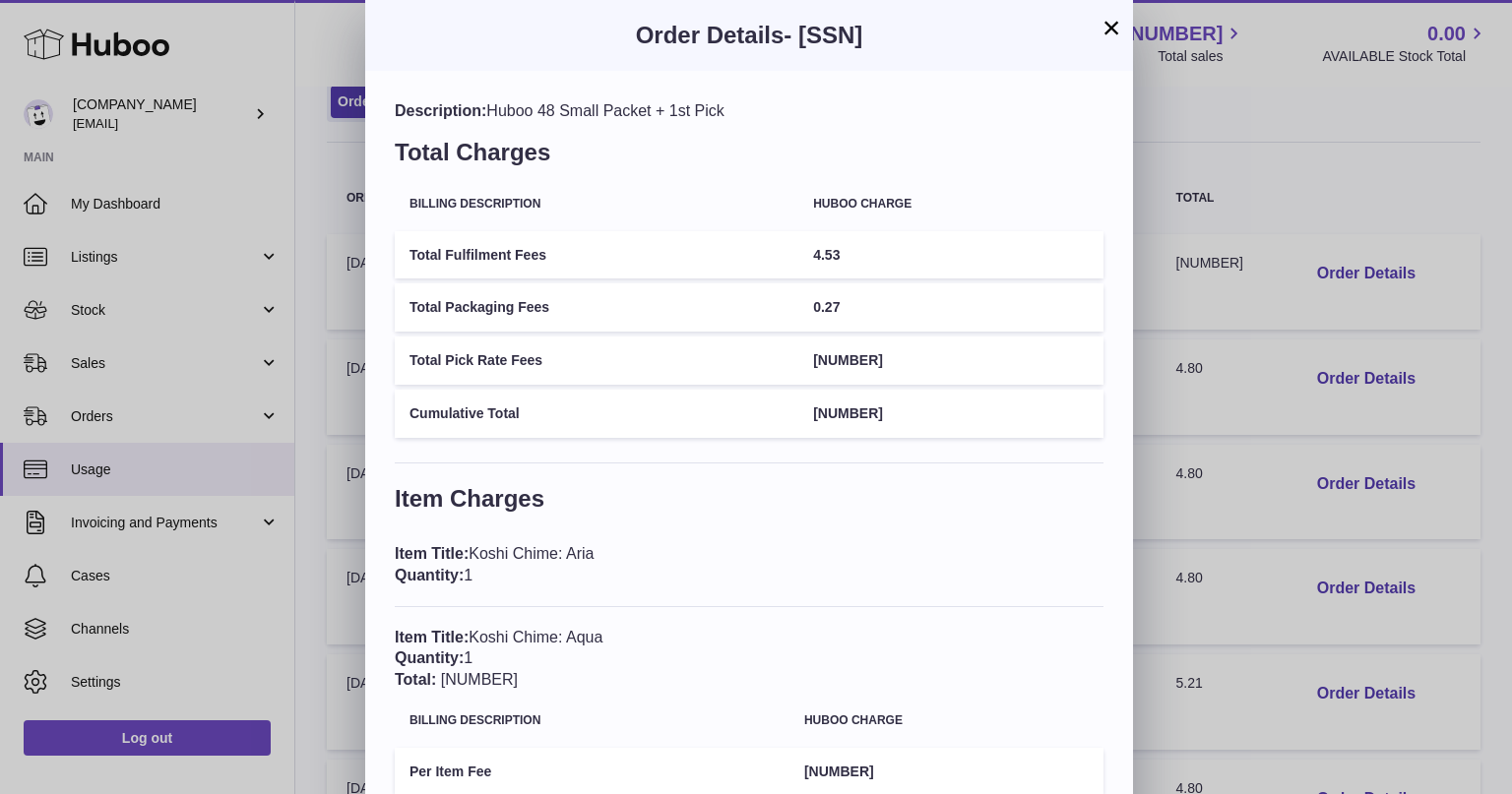 click on "×" at bounding box center (1111, 28) 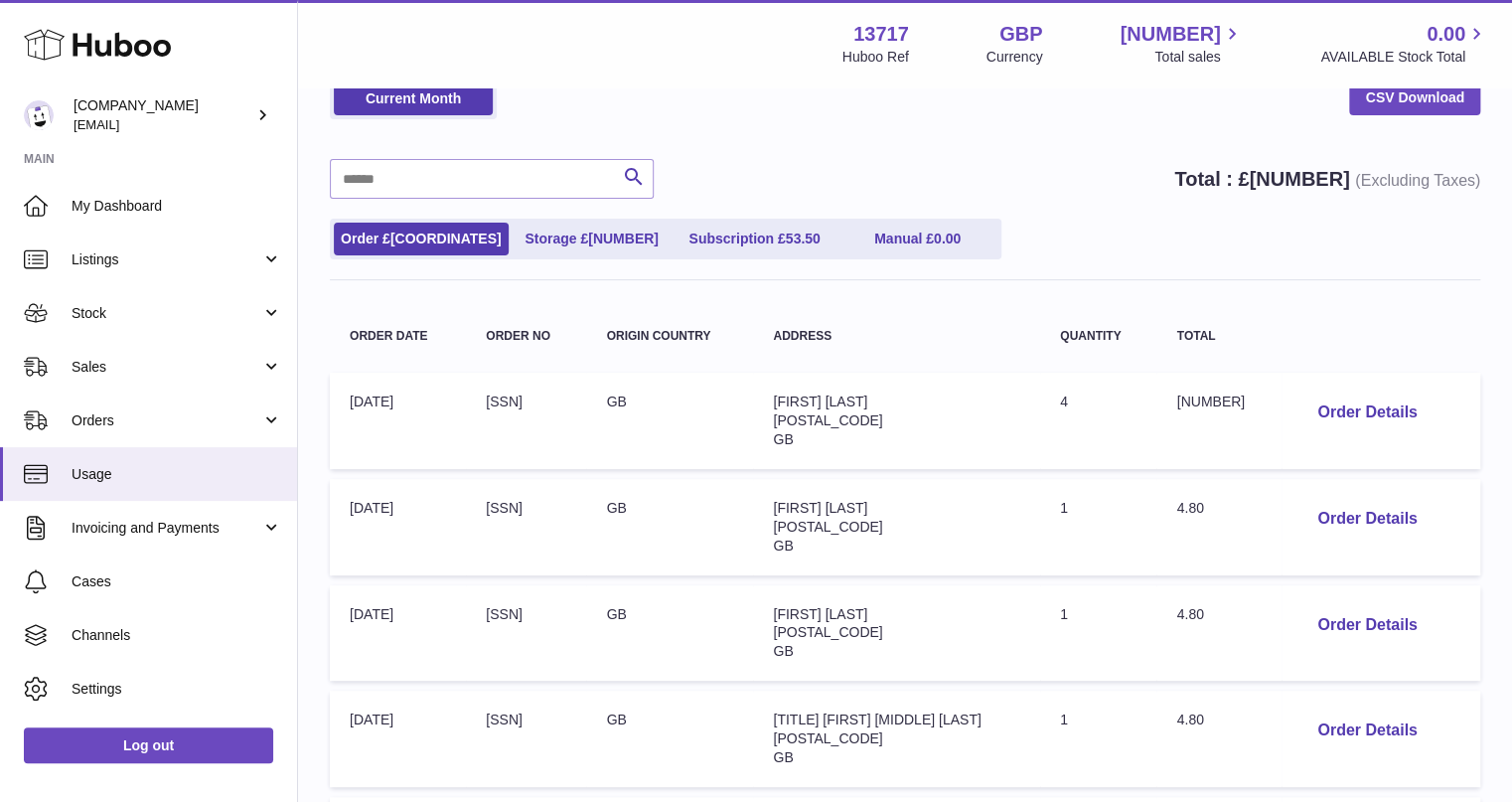 scroll, scrollTop: 0, scrollLeft: 0, axis: both 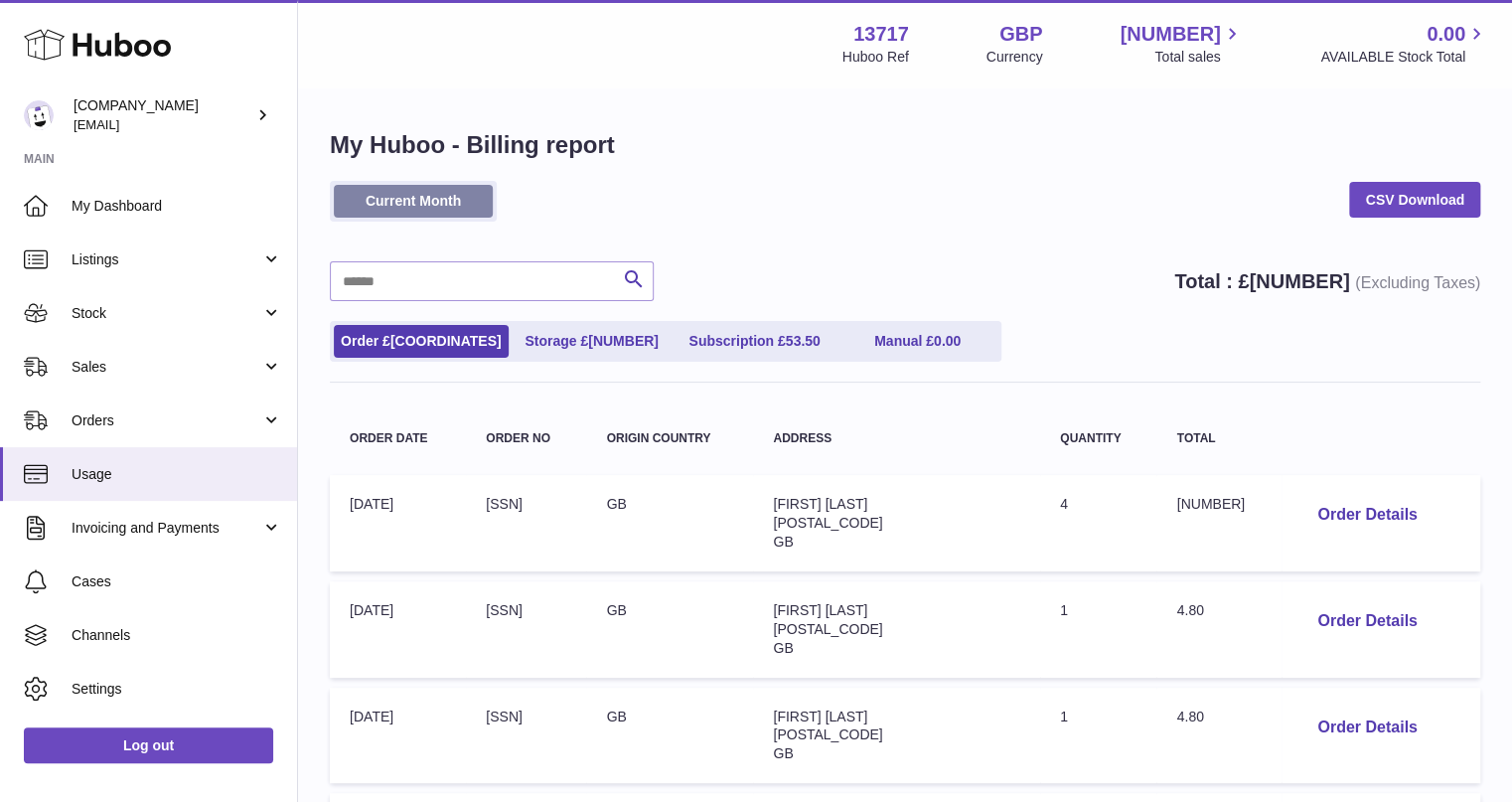 click on "Current Month" at bounding box center (413, 201) 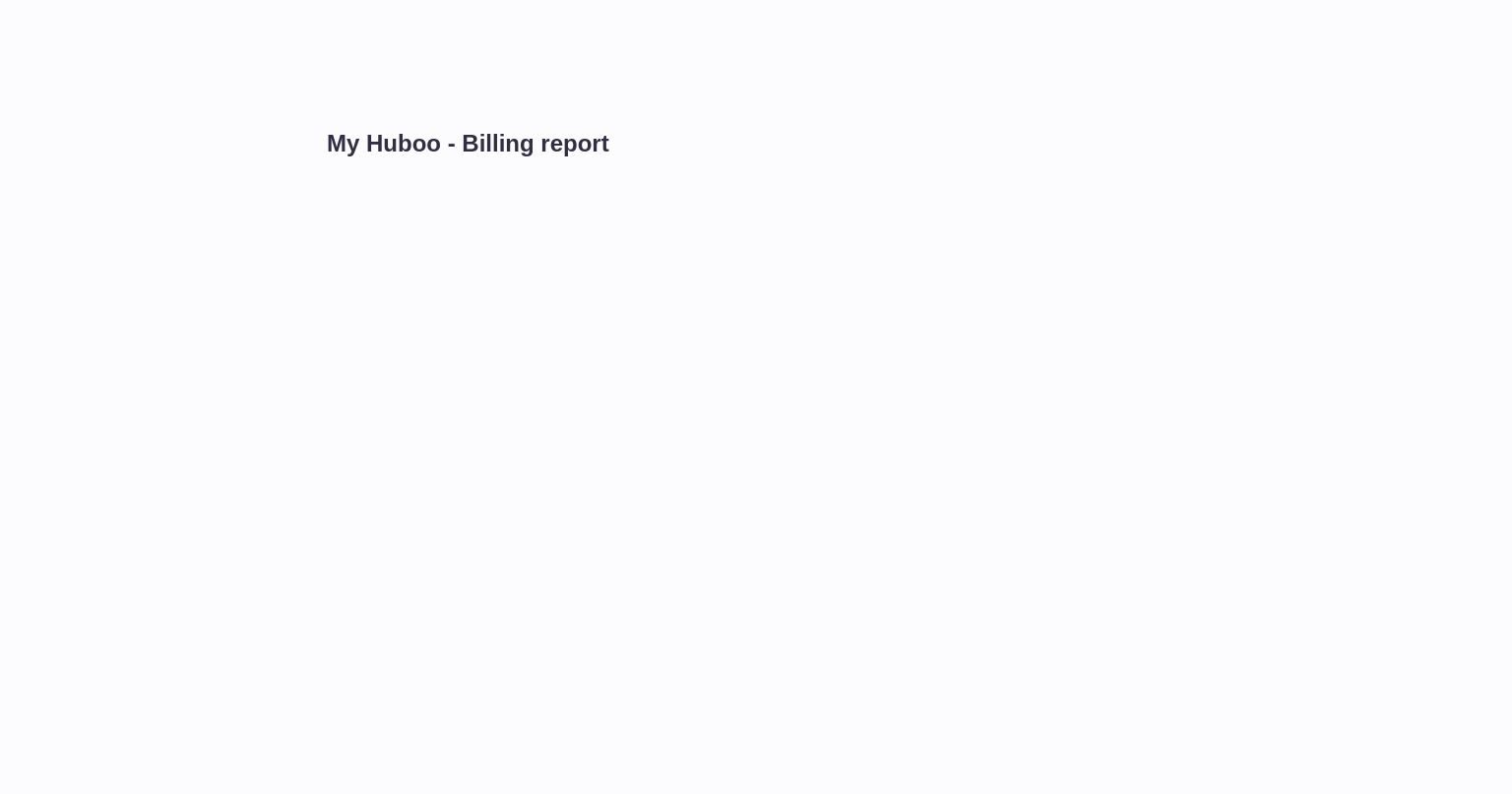 scroll, scrollTop: 0, scrollLeft: 0, axis: both 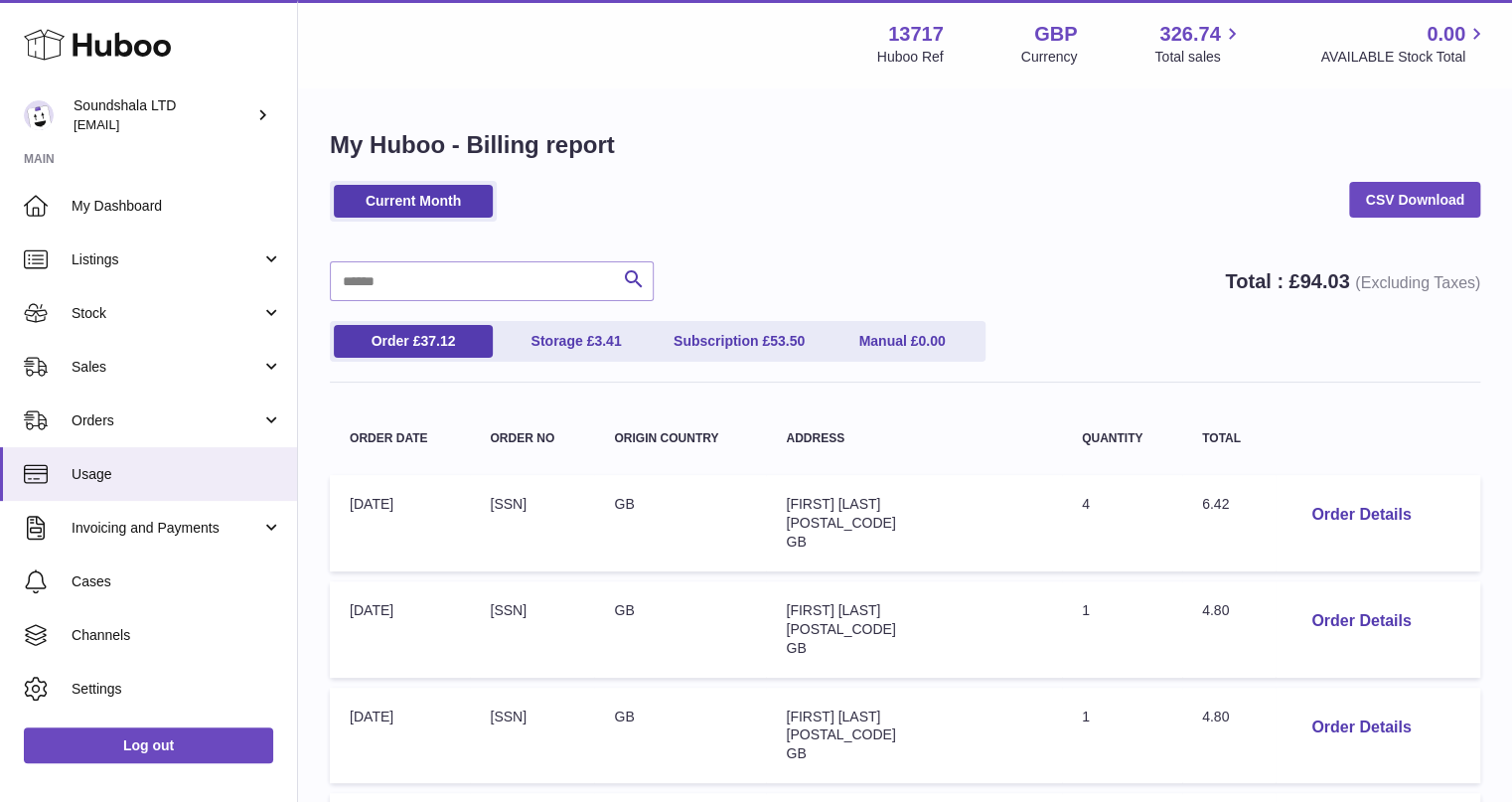 click on "Current Month" at bounding box center [413, 201] 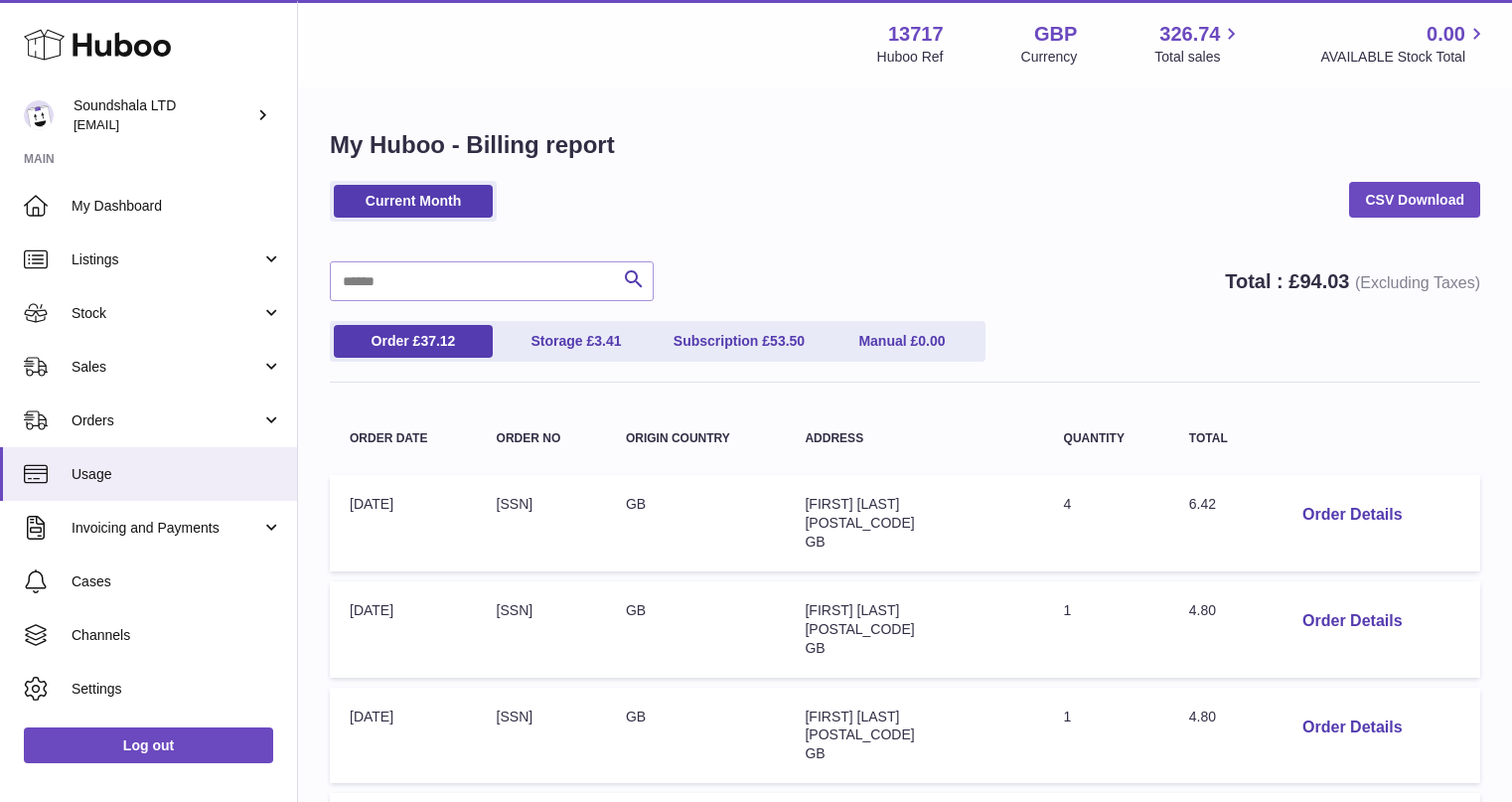 scroll, scrollTop: 0, scrollLeft: 0, axis: both 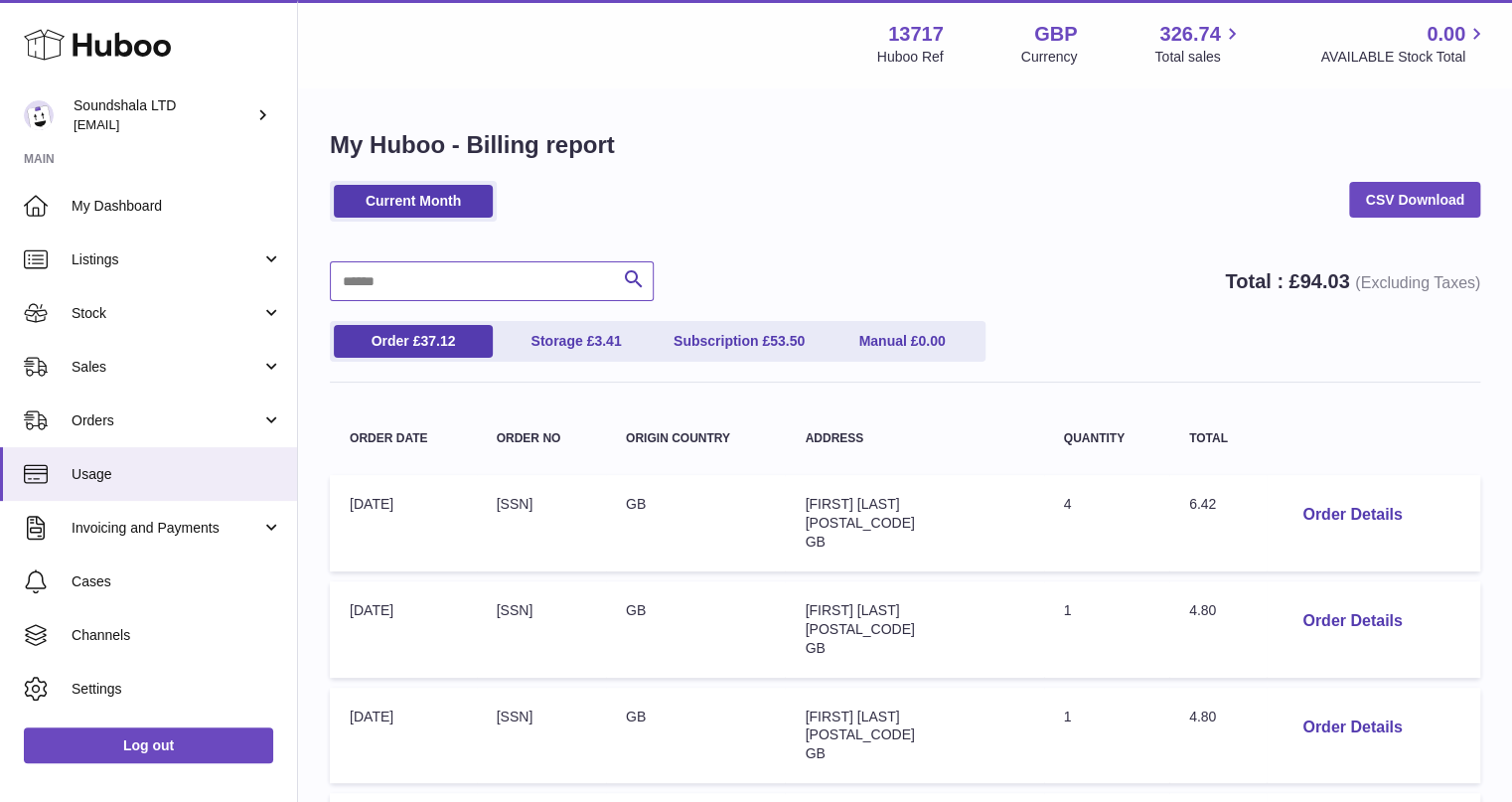 click at bounding box center [492, 281] 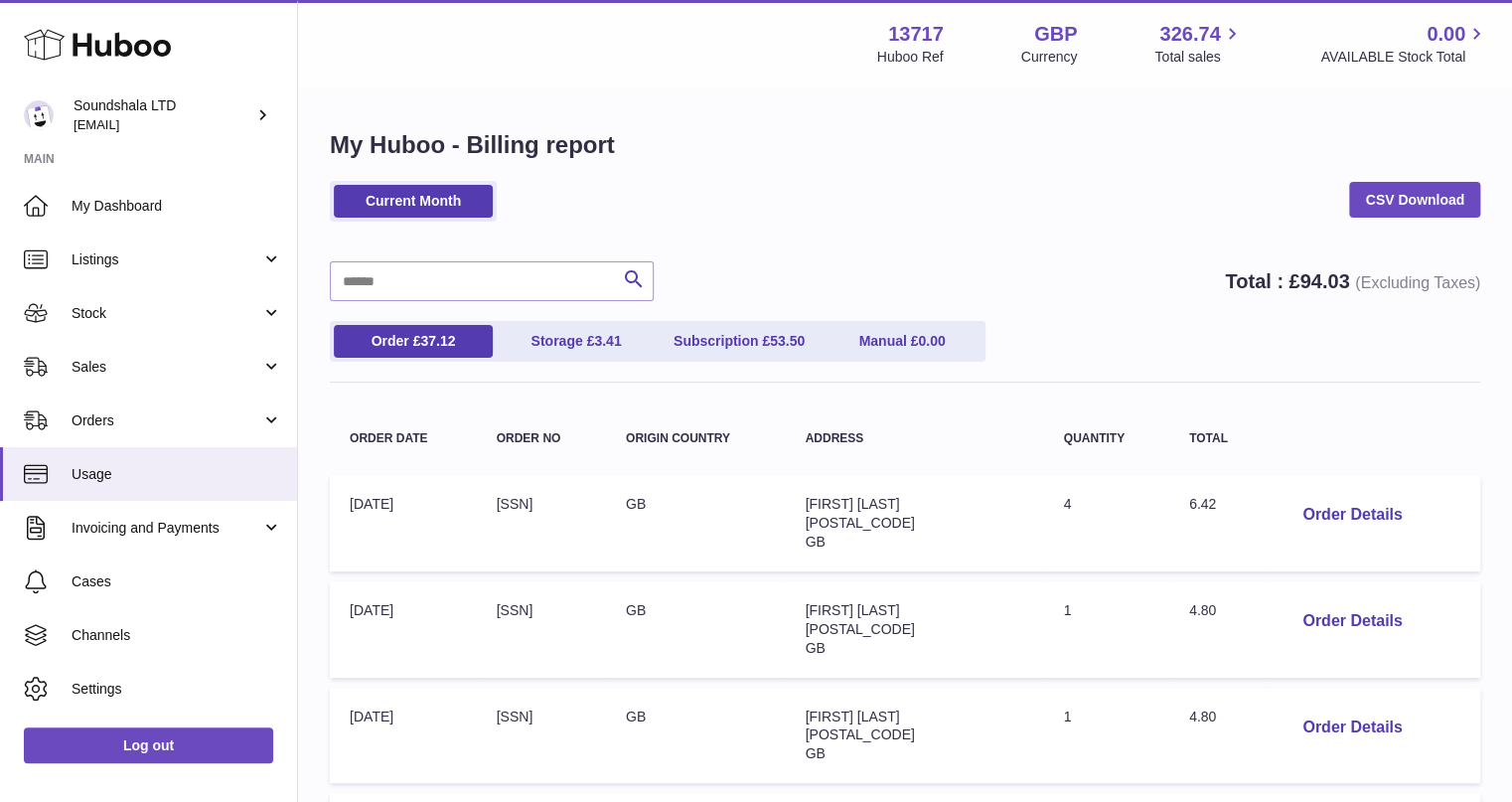 click on "My Huboo - Billing report" at bounding box center (905, 145) 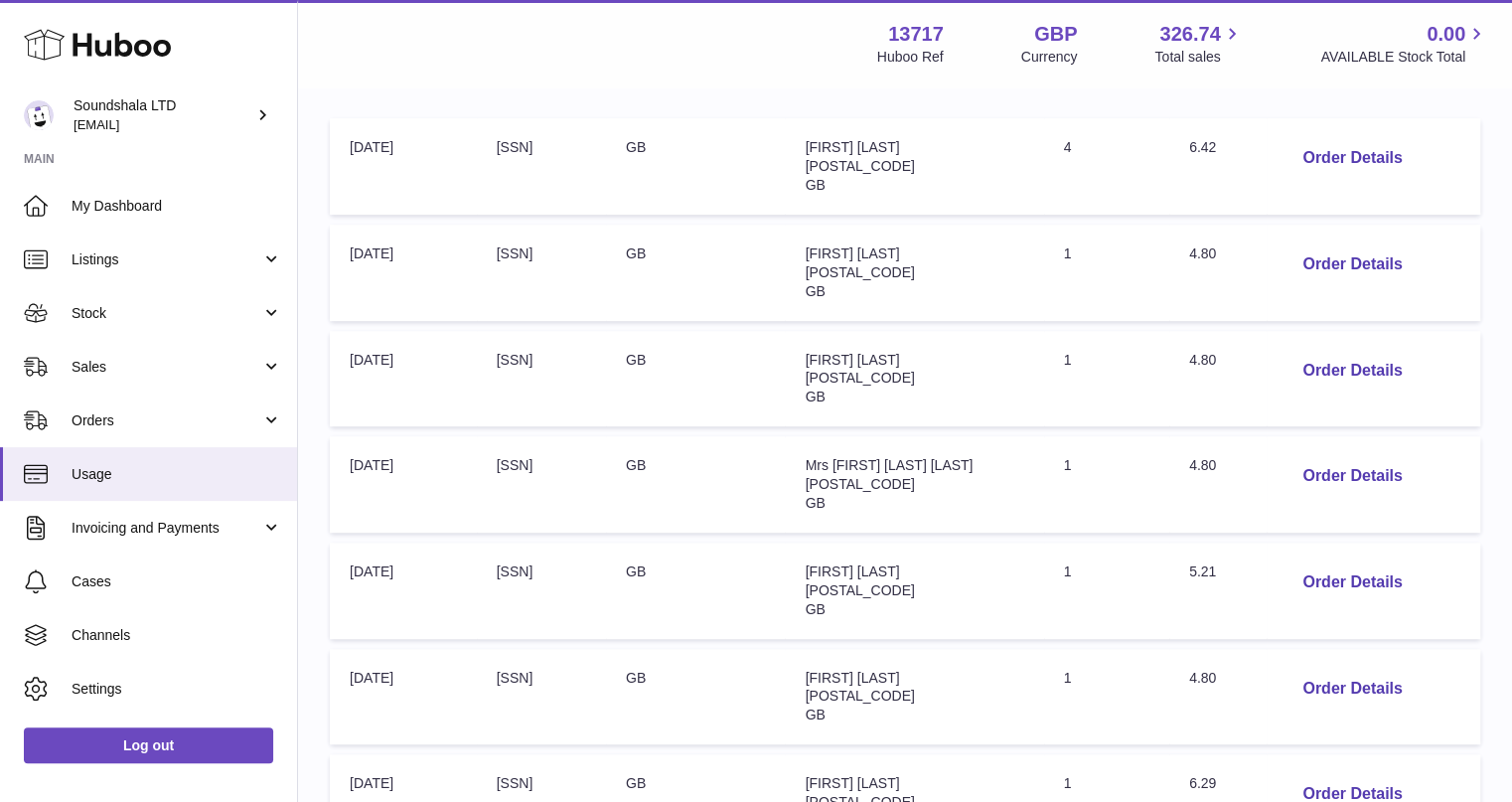 scroll, scrollTop: 358, scrollLeft: 0, axis: vertical 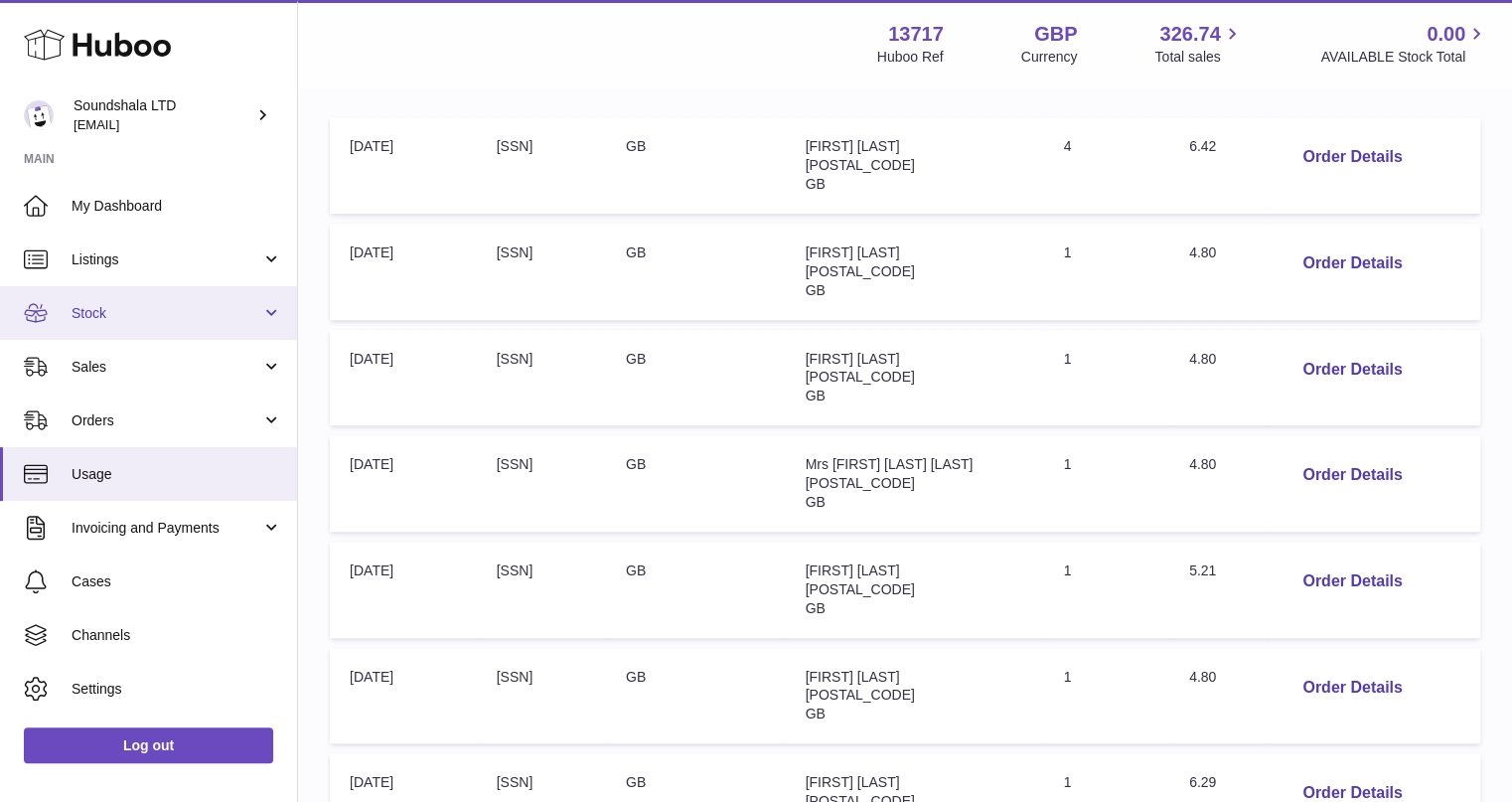click on "Stock" at bounding box center [166, 313] 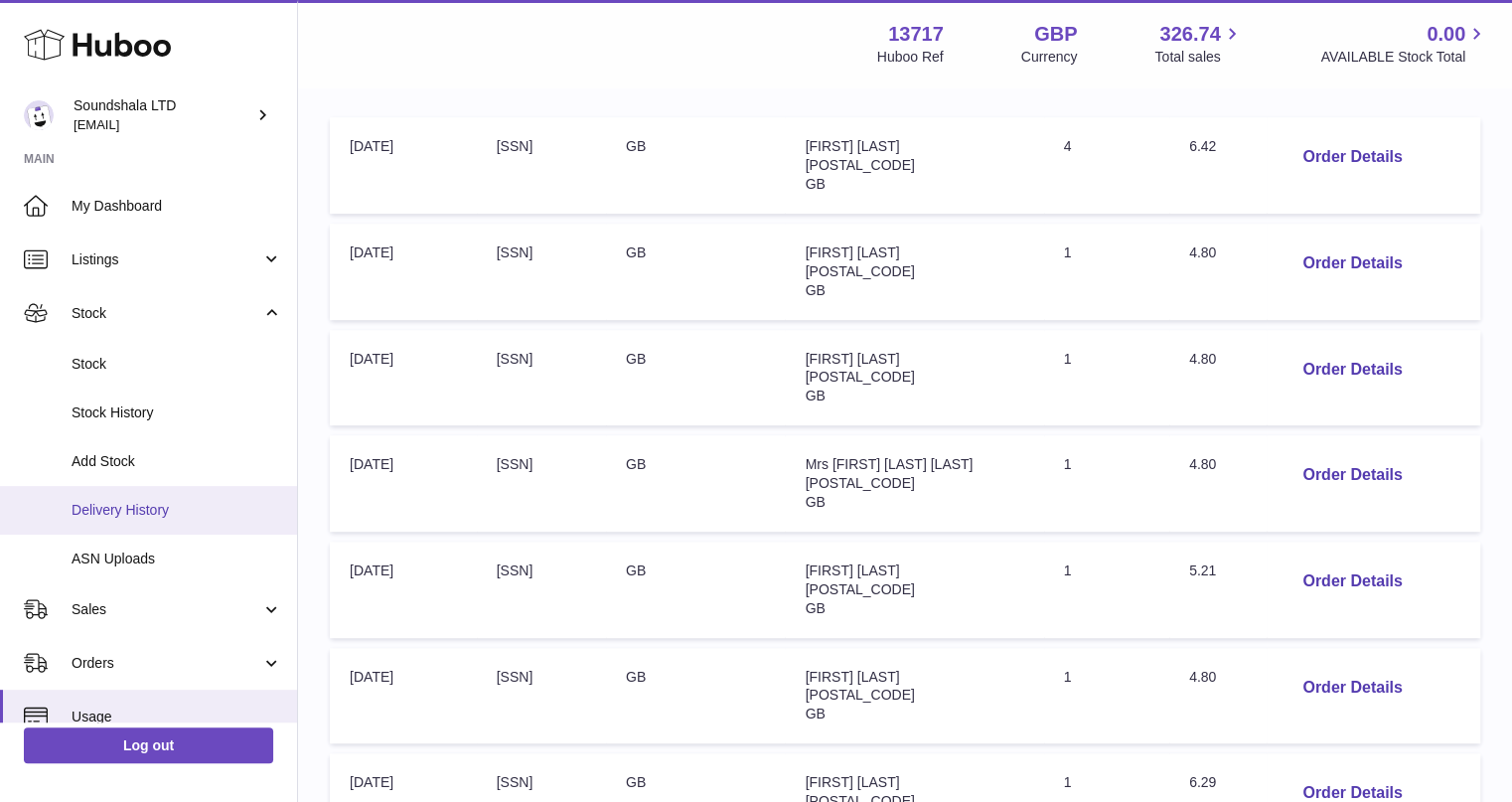 click on "Delivery History" at bounding box center [177, 510] 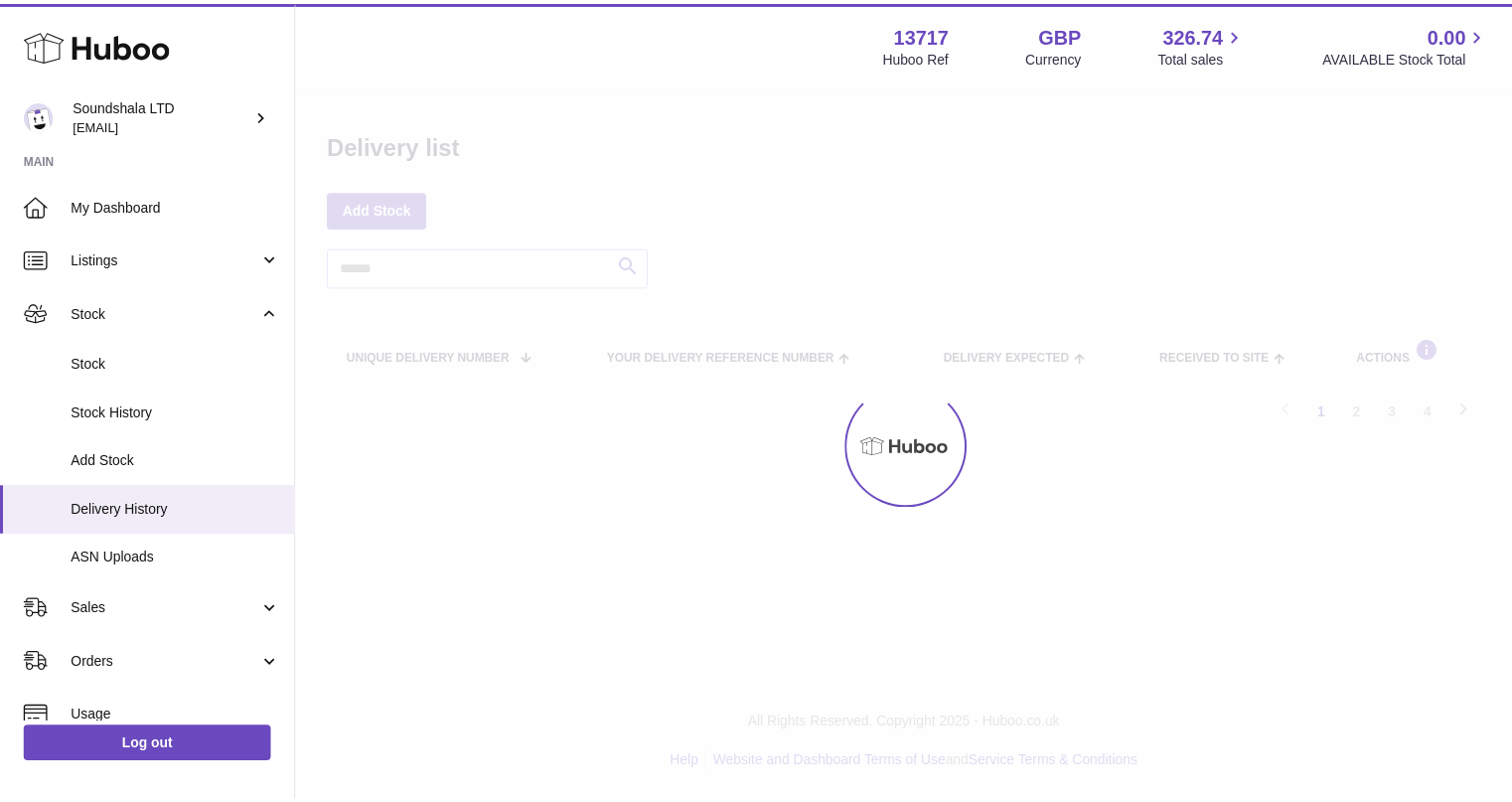scroll, scrollTop: 0, scrollLeft: 0, axis: both 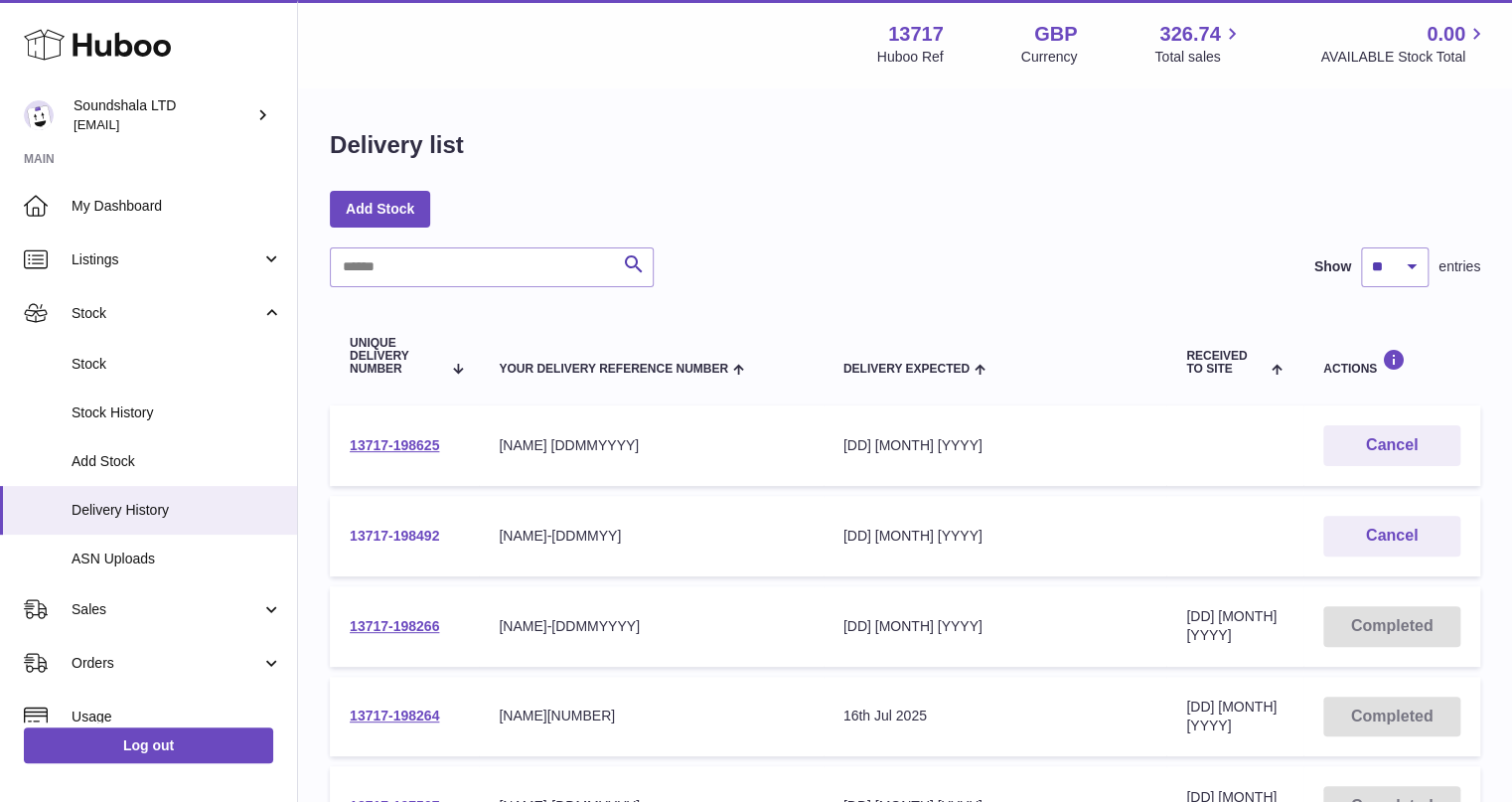 click on "13717-198492" at bounding box center (394, 536) 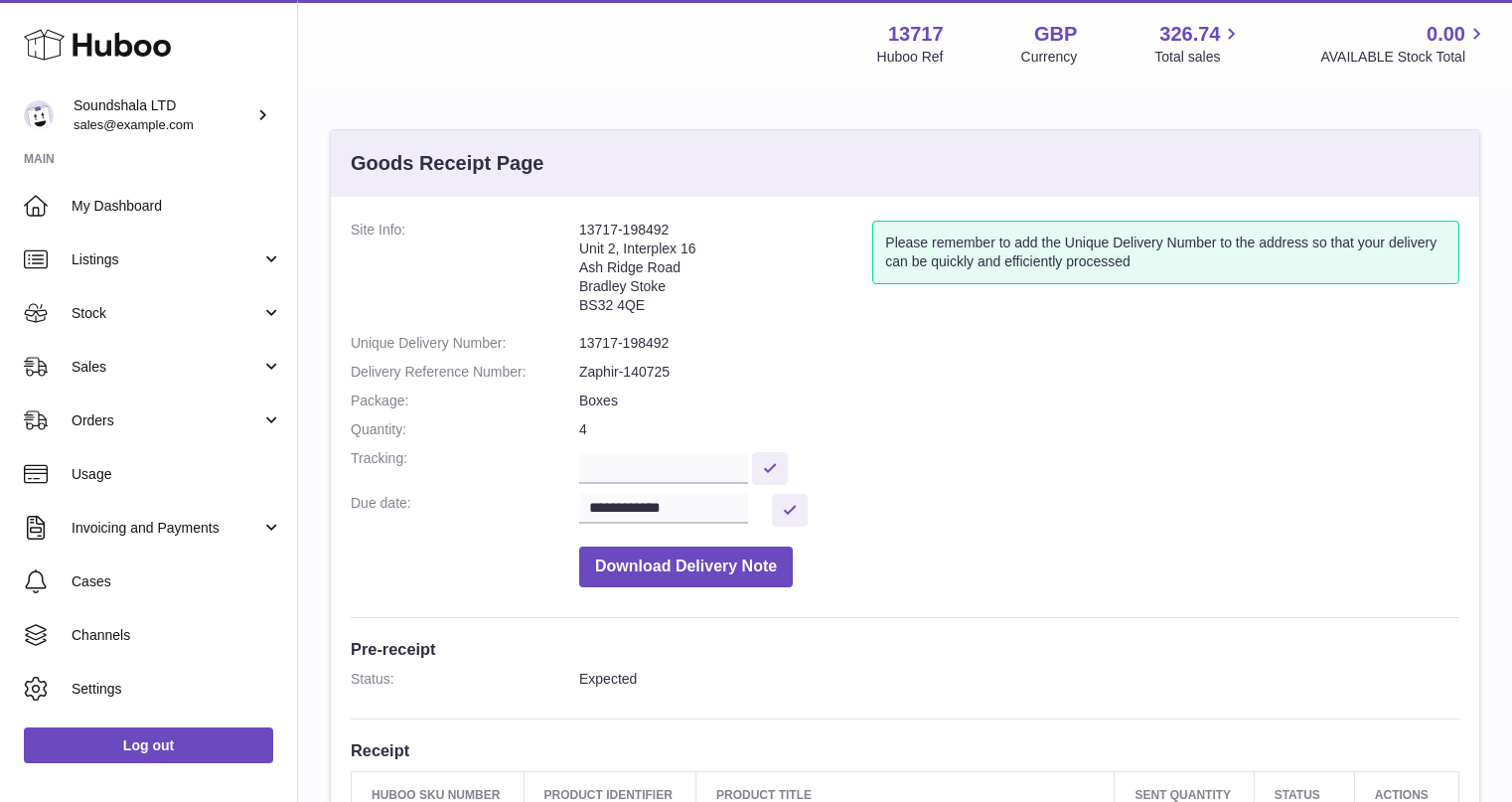 scroll, scrollTop: 0, scrollLeft: 0, axis: both 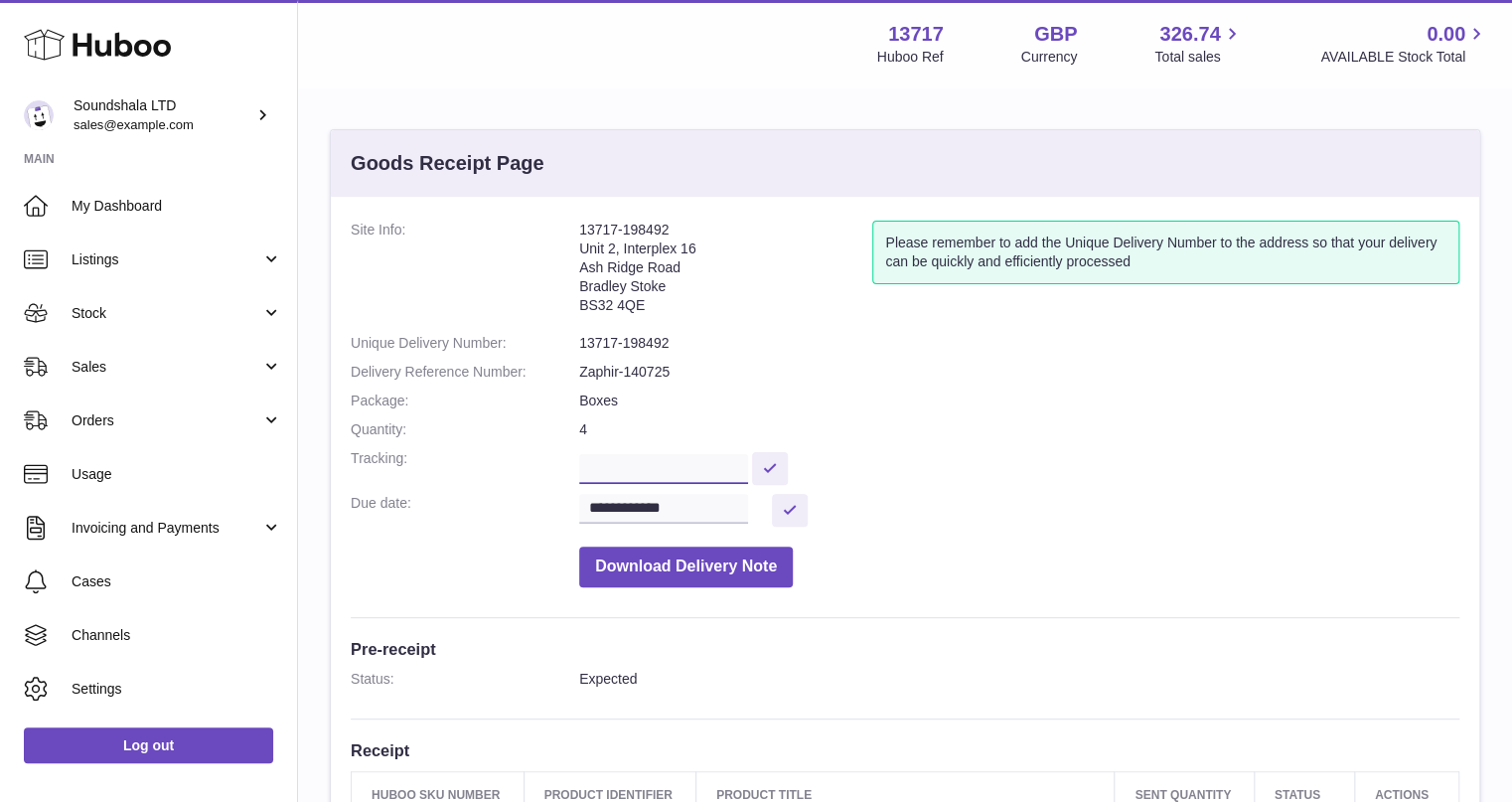 click at bounding box center (664, 469) 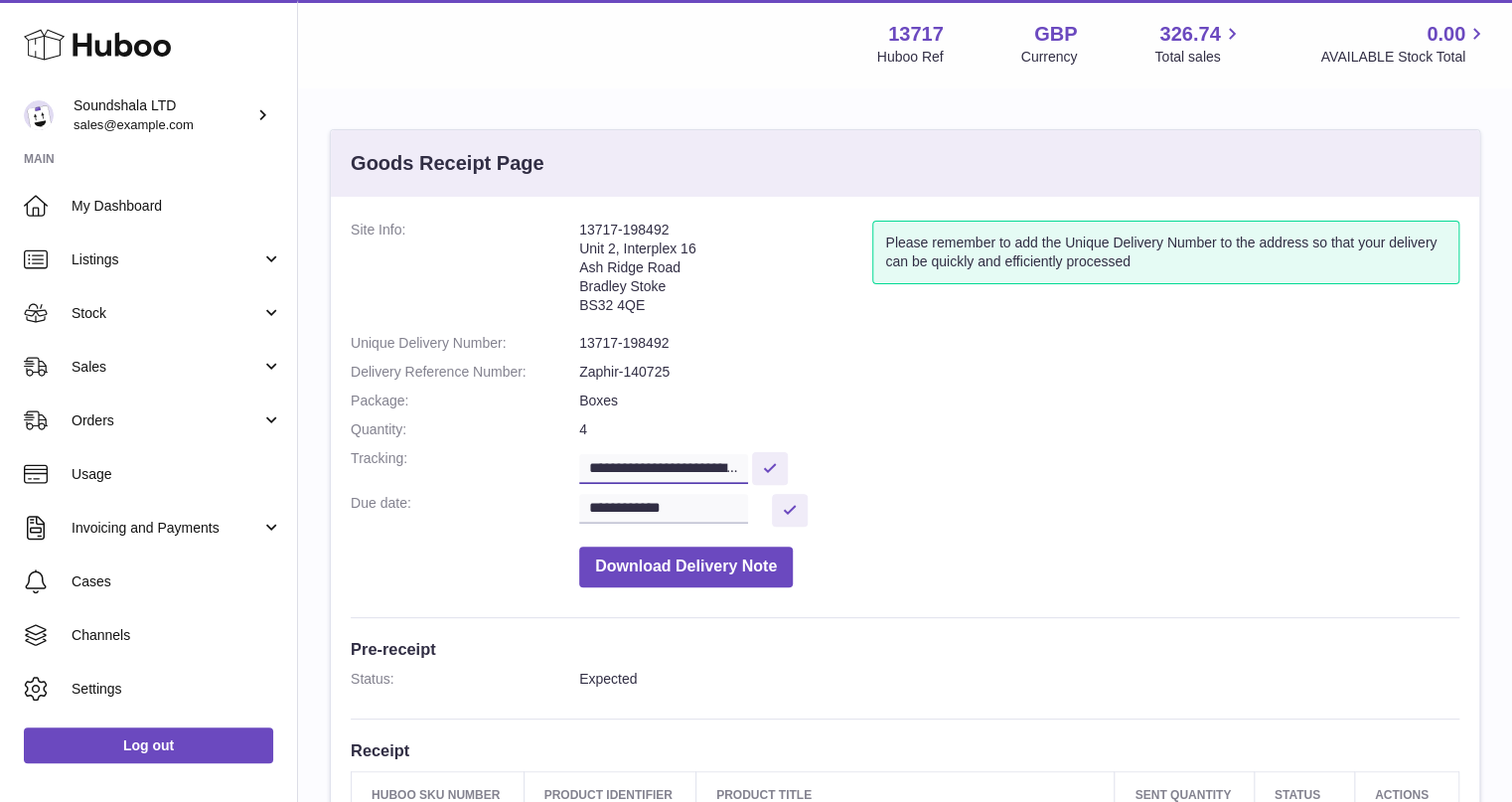 scroll, scrollTop: 0, scrollLeft: 1350, axis: horizontal 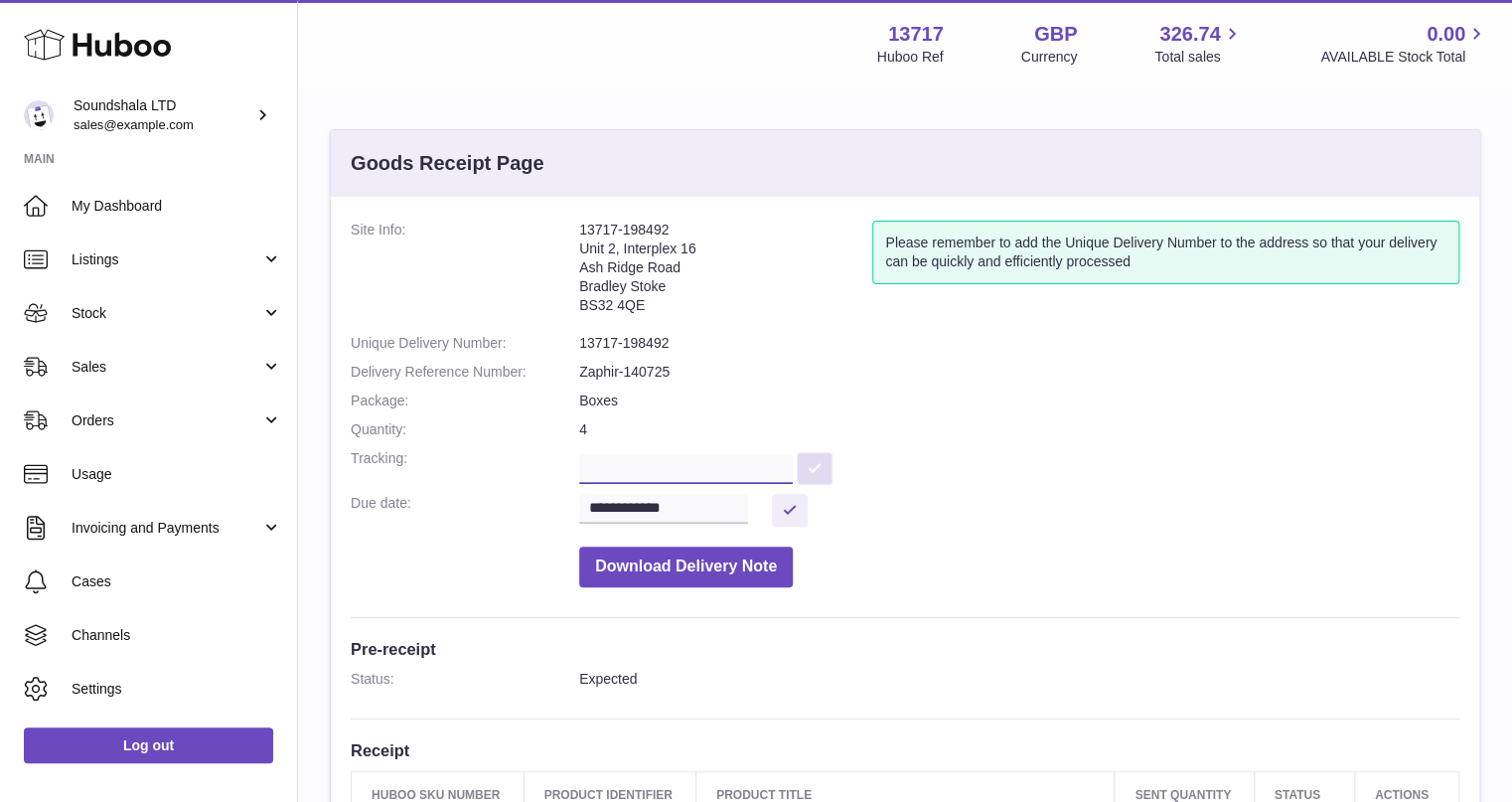 type on "**********" 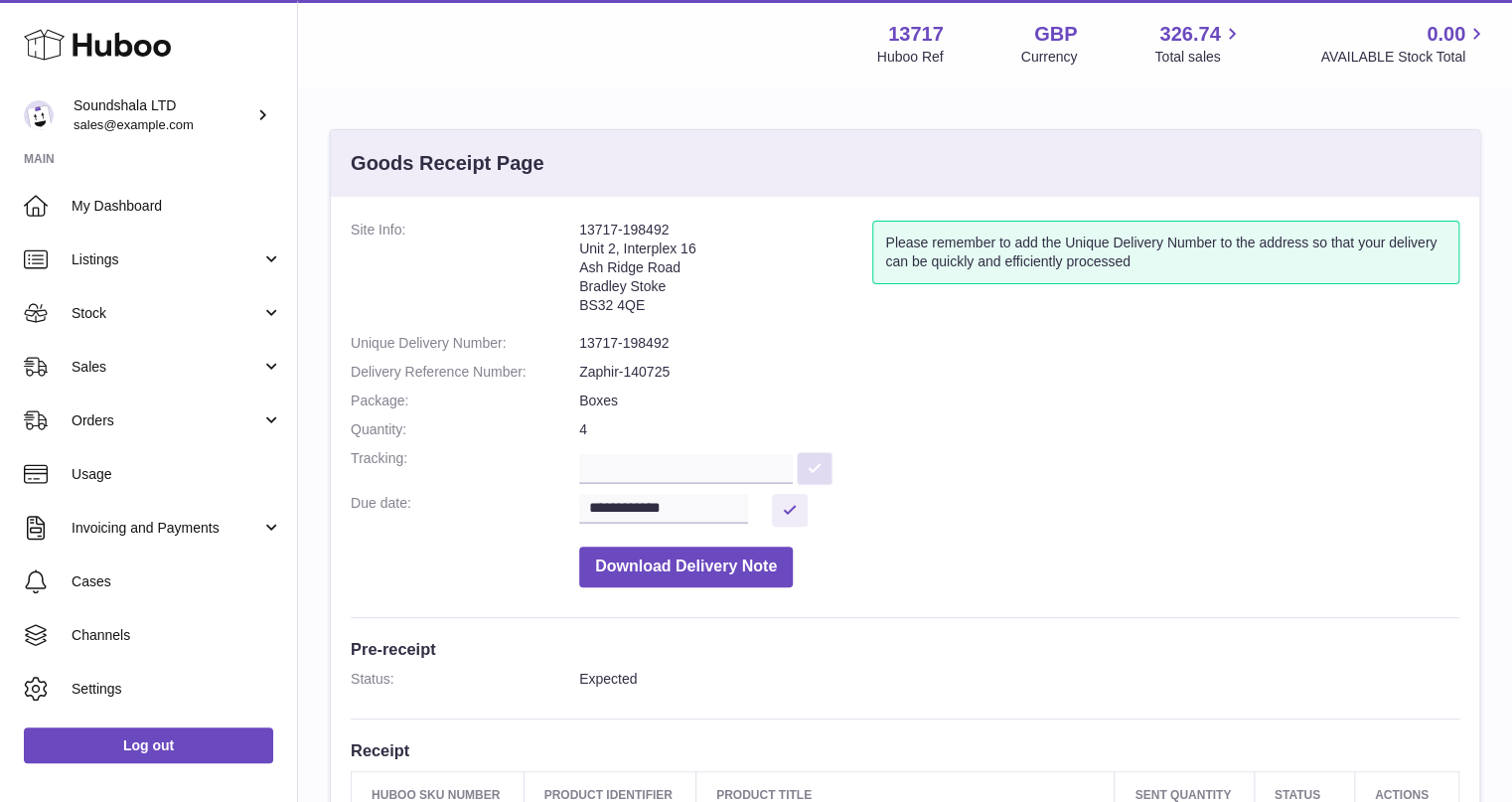 scroll, scrollTop: 0, scrollLeft: 0, axis: both 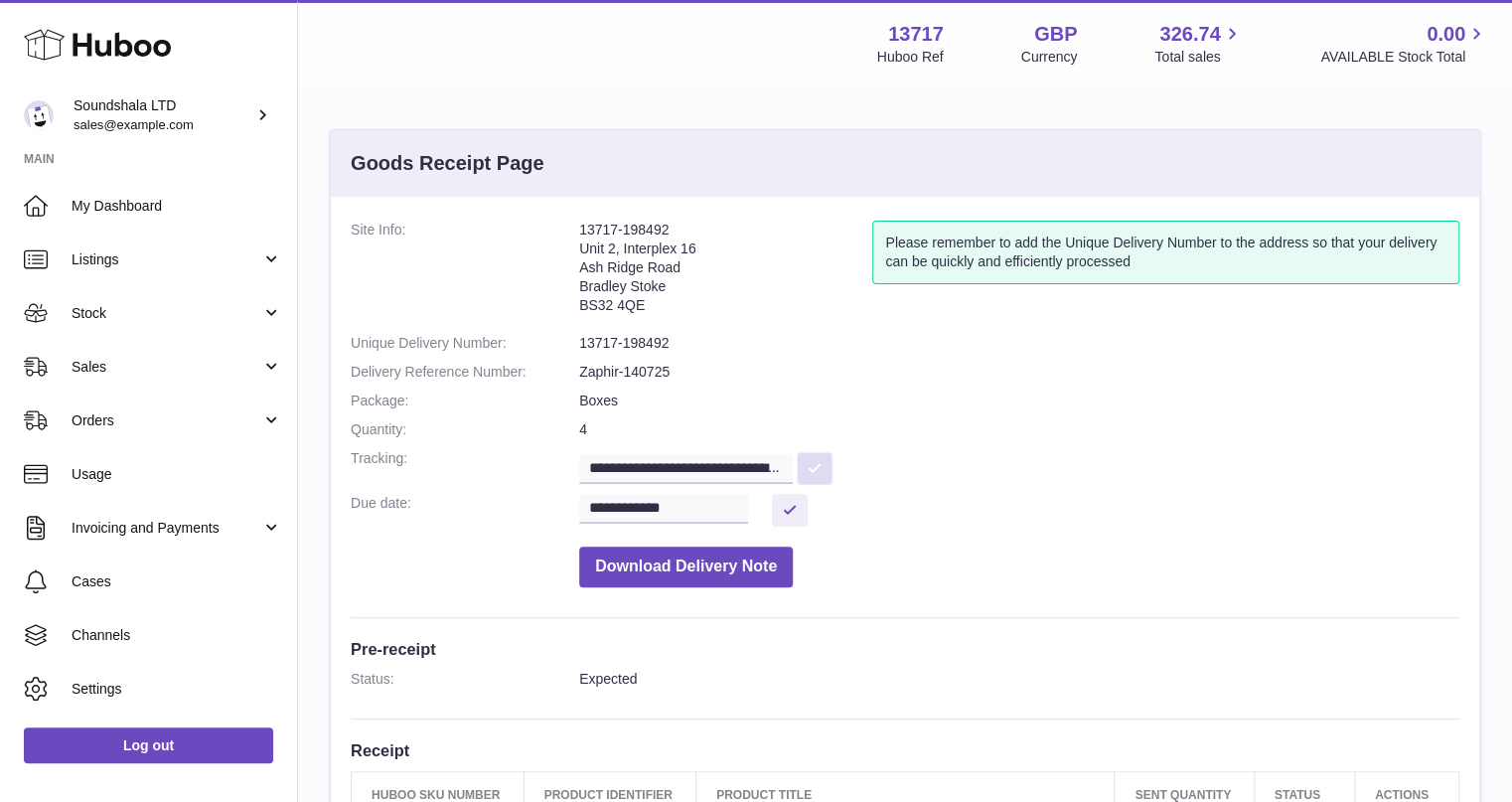 click at bounding box center (815, 468) 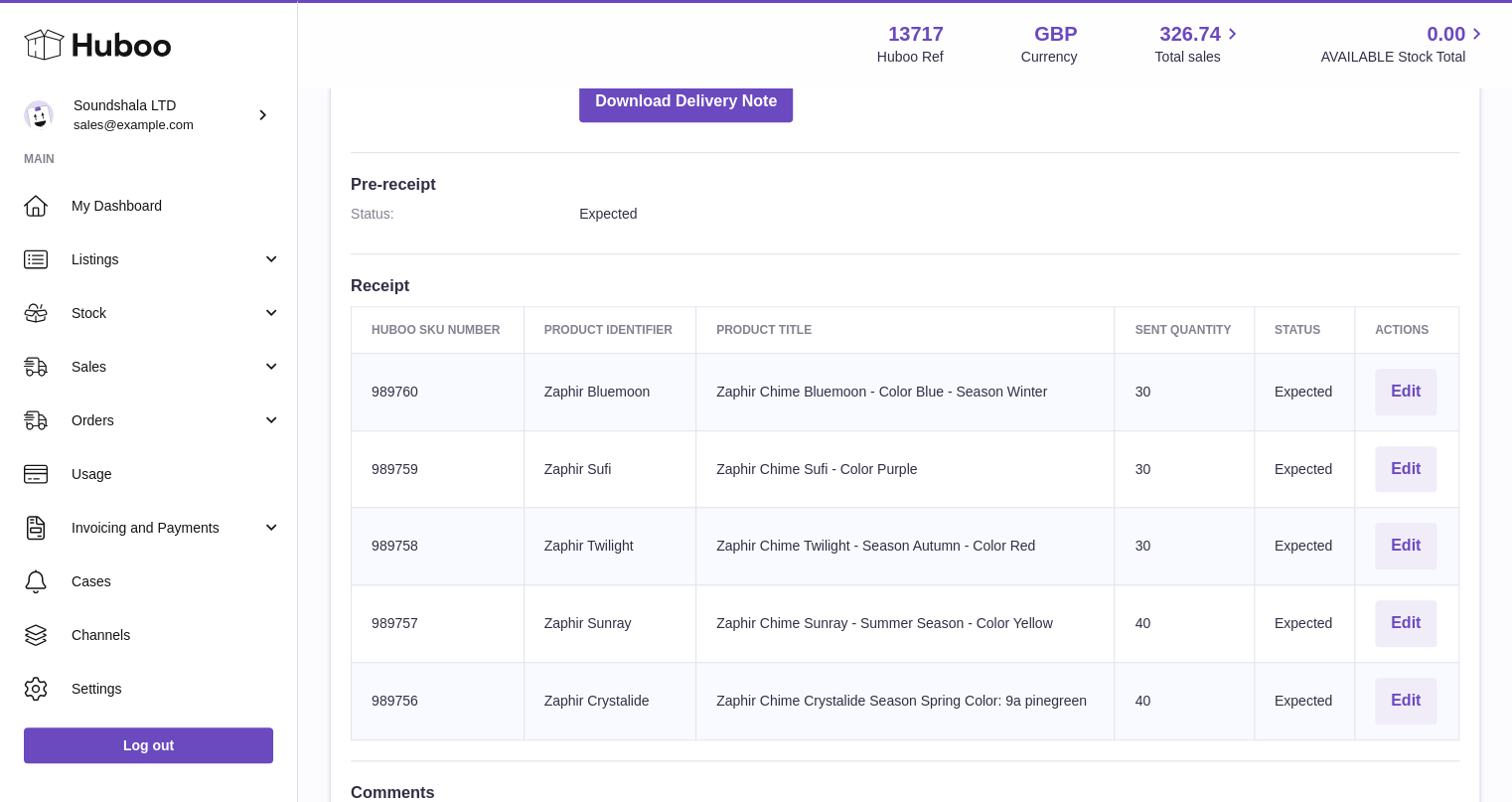 scroll, scrollTop: 477, scrollLeft: 0, axis: vertical 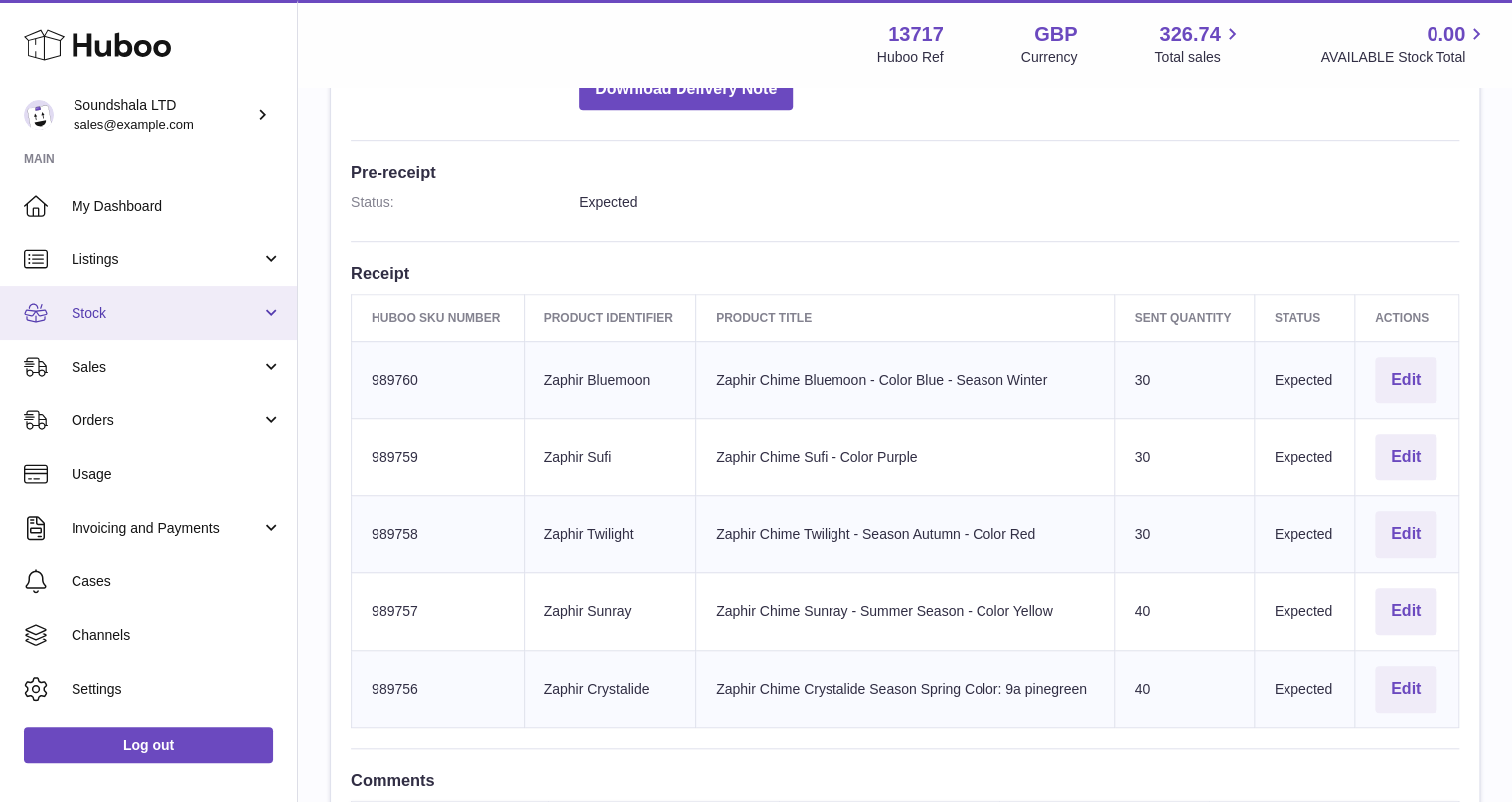 click on "Stock" at bounding box center (166, 313) 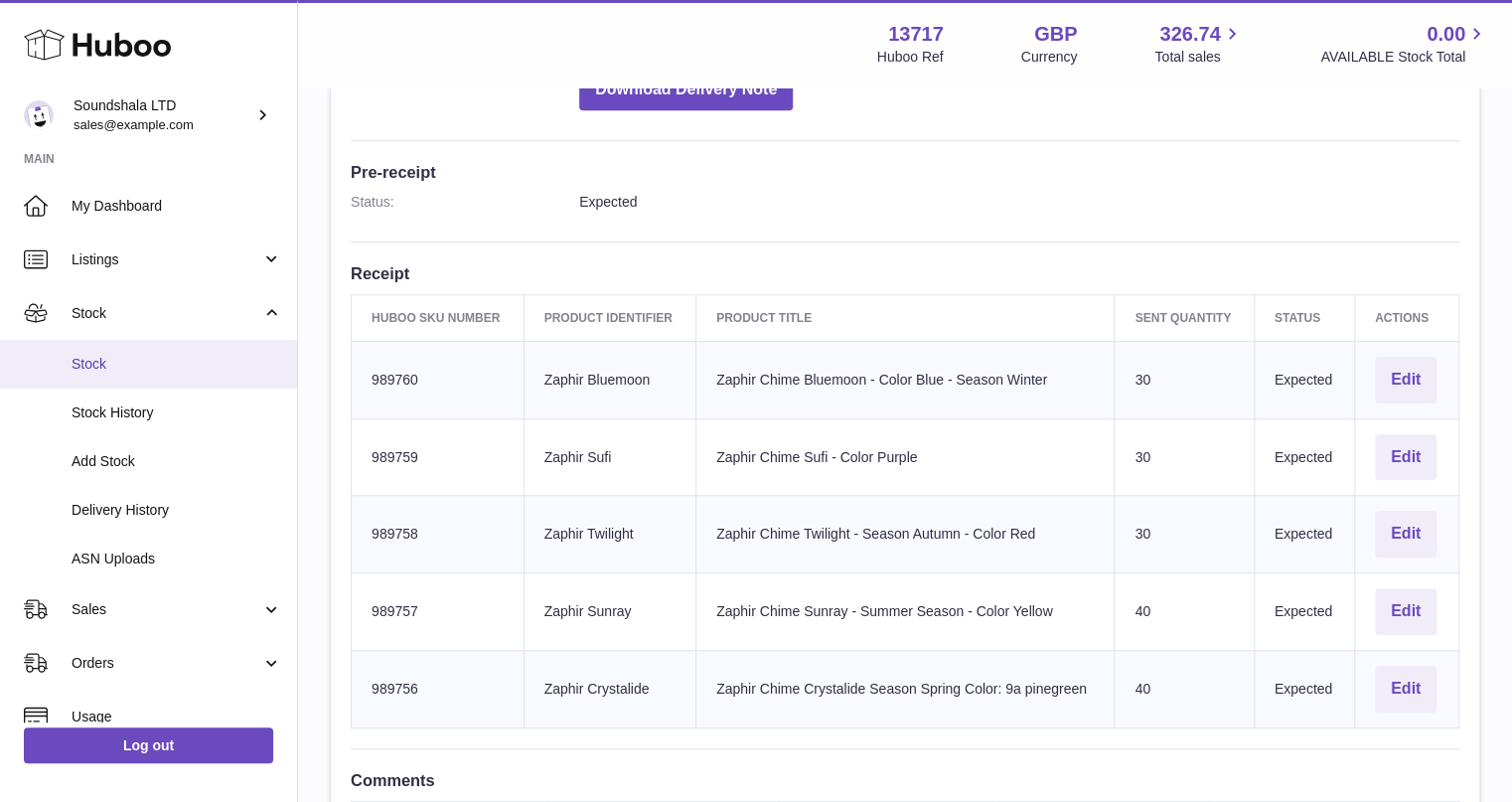 click on "Stock" at bounding box center [177, 364] 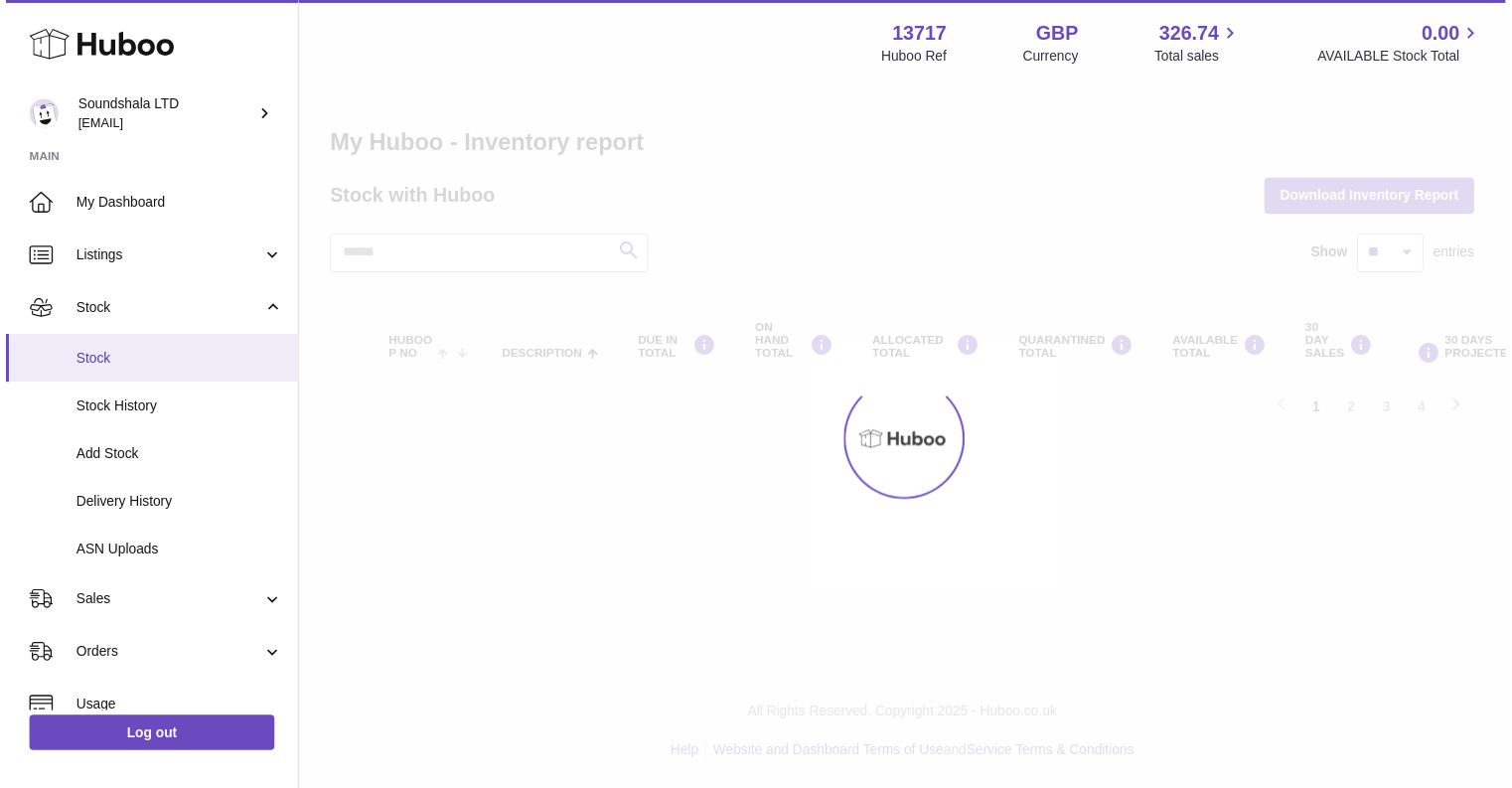 scroll, scrollTop: 0, scrollLeft: 0, axis: both 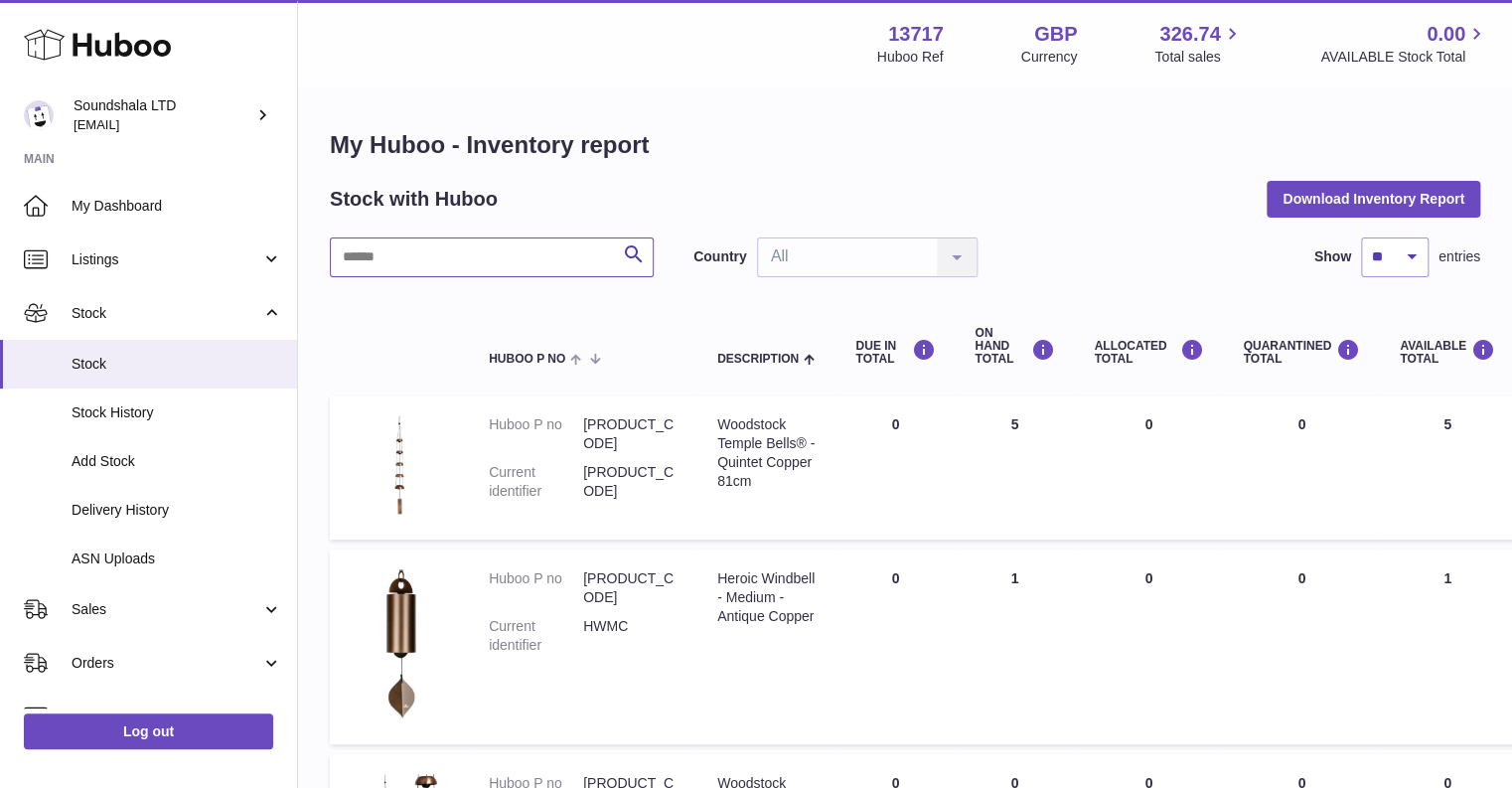 click at bounding box center [492, 257] 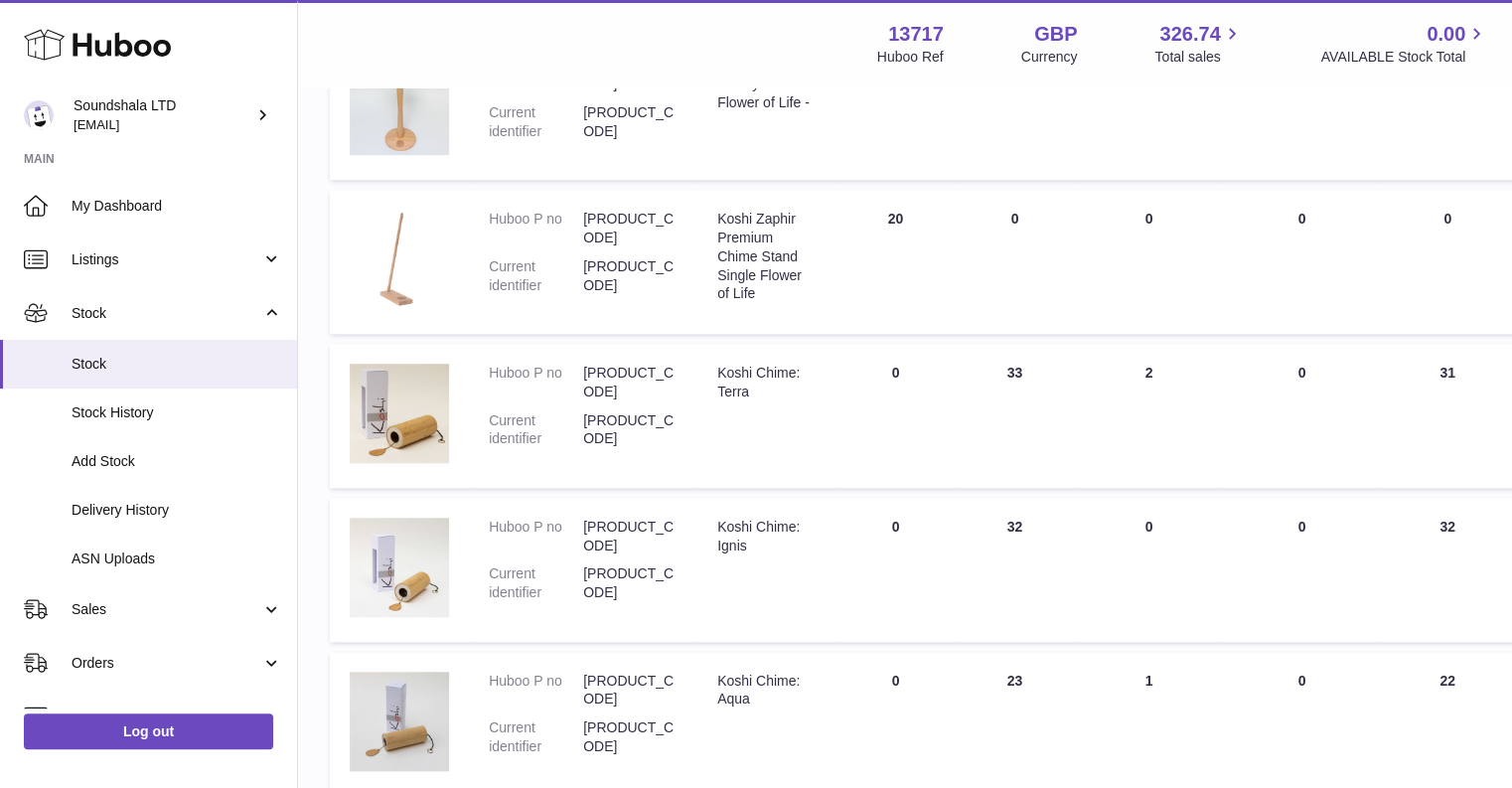 scroll, scrollTop: 596, scrollLeft: 0, axis: vertical 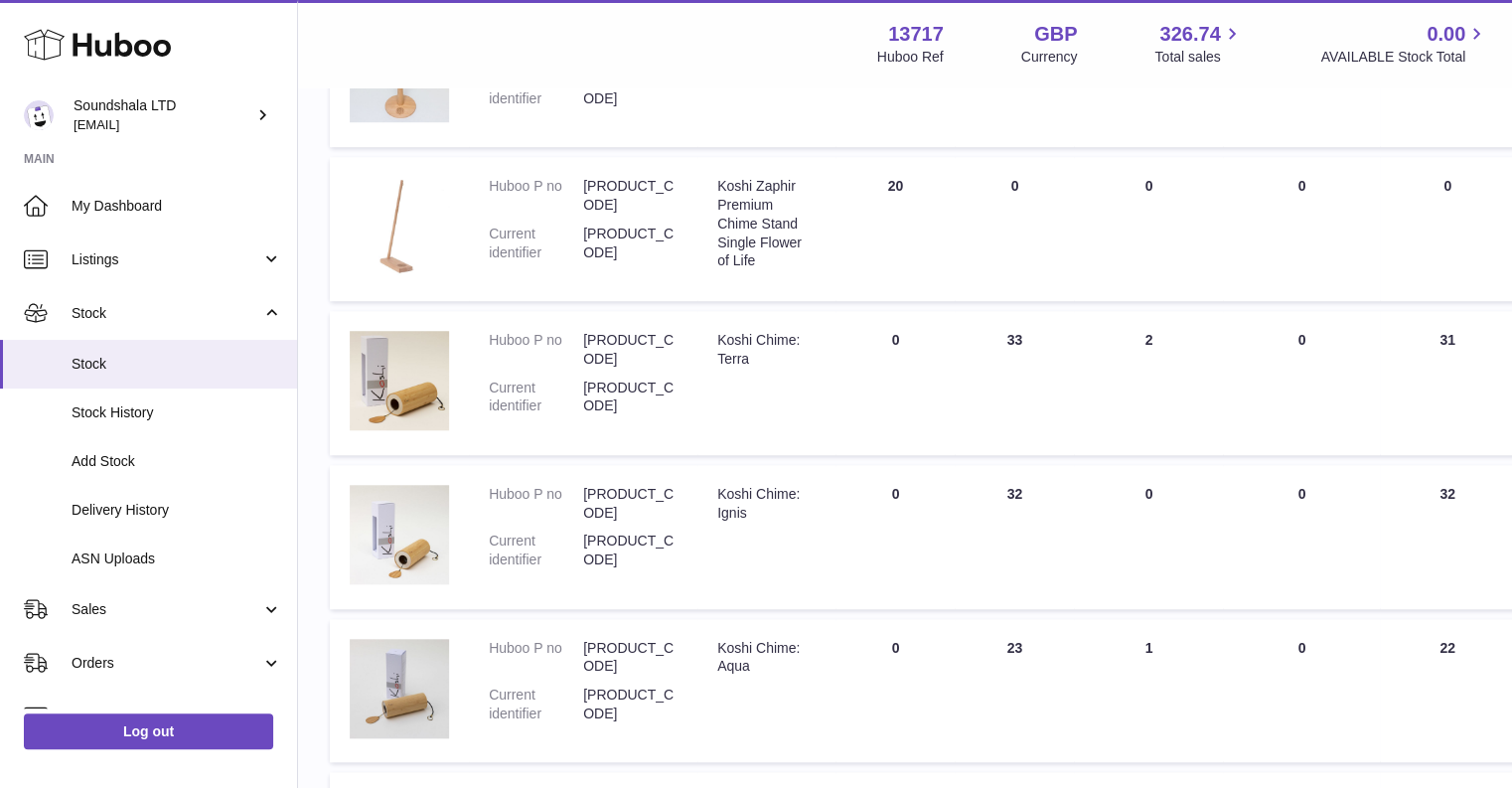 type on "*****" 